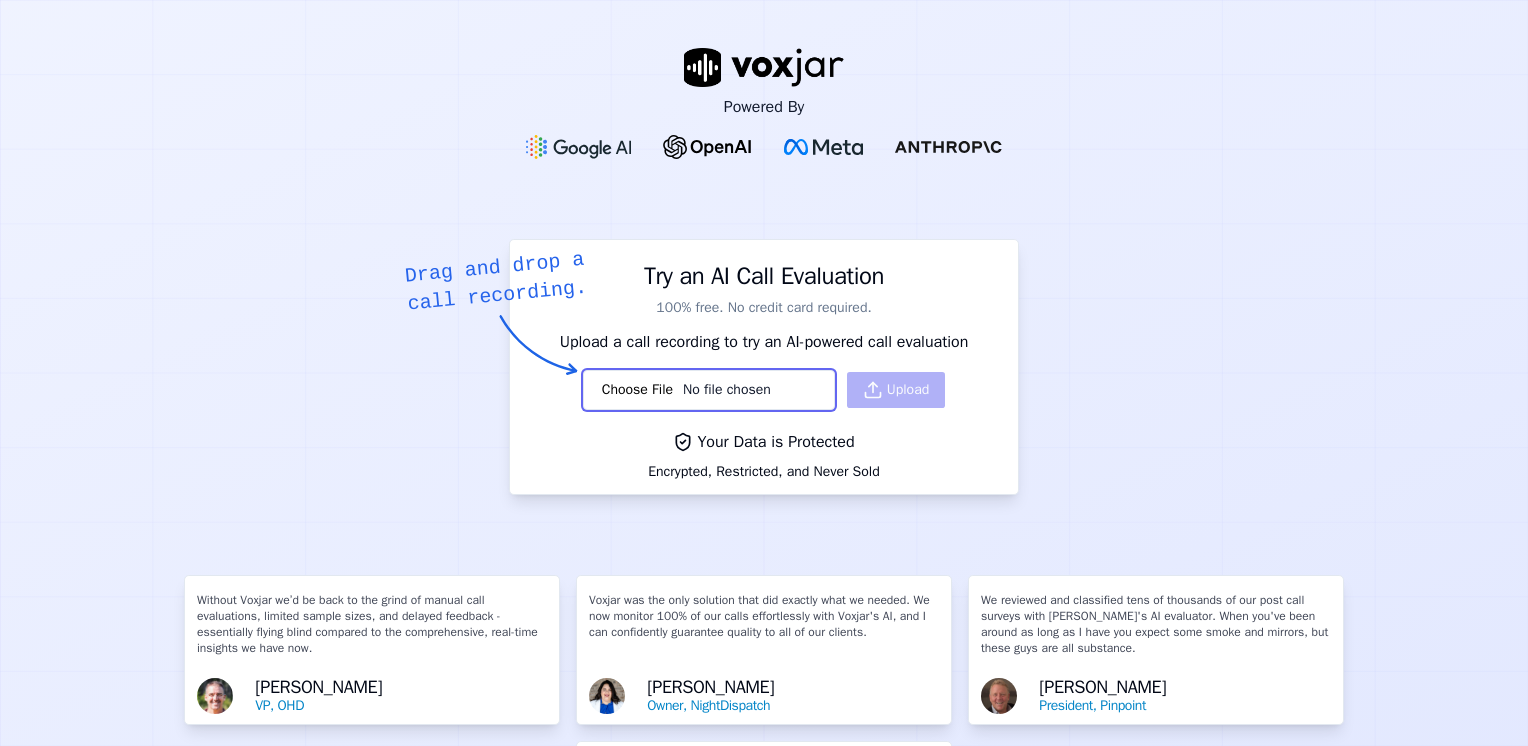 scroll, scrollTop: 0, scrollLeft: 0, axis: both 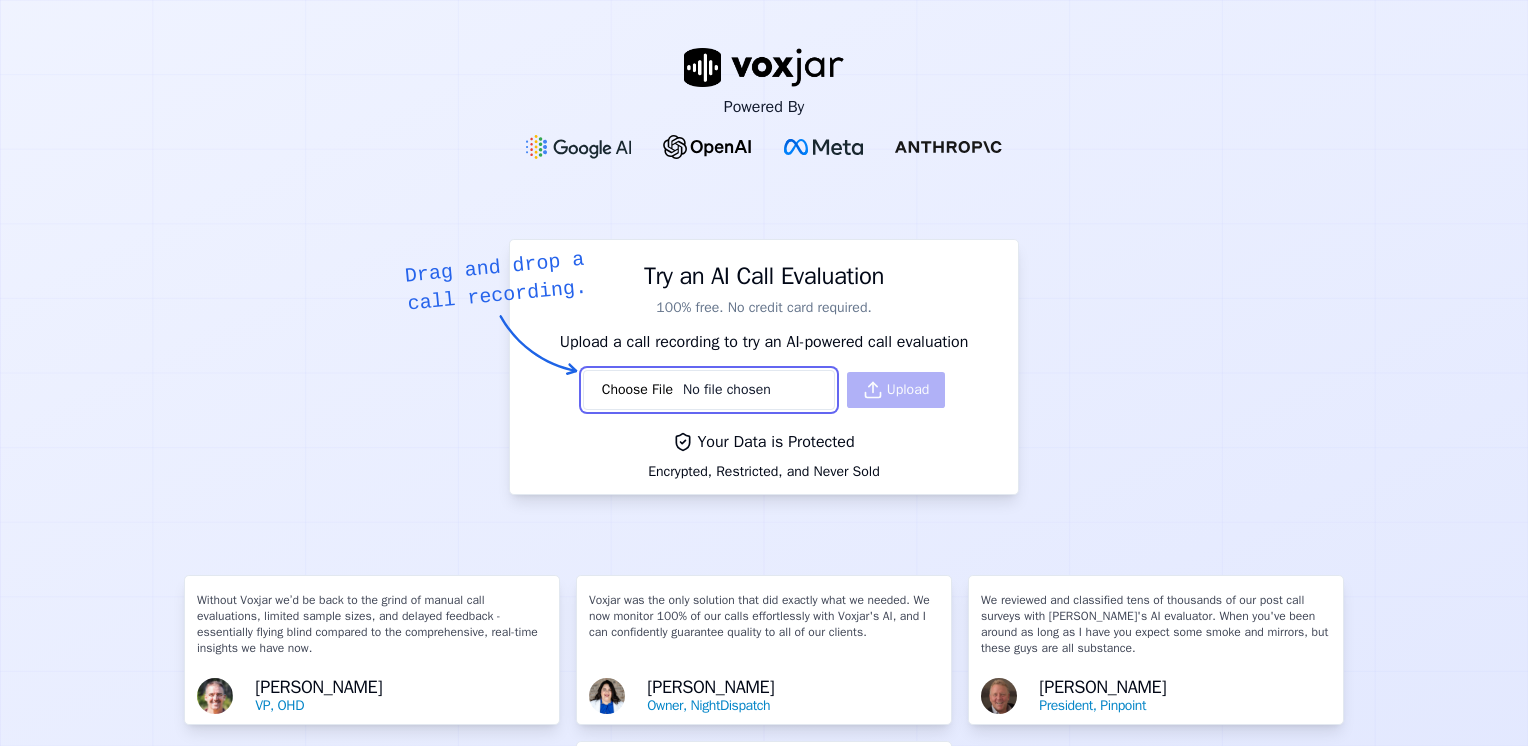 click at bounding box center (709, 390) 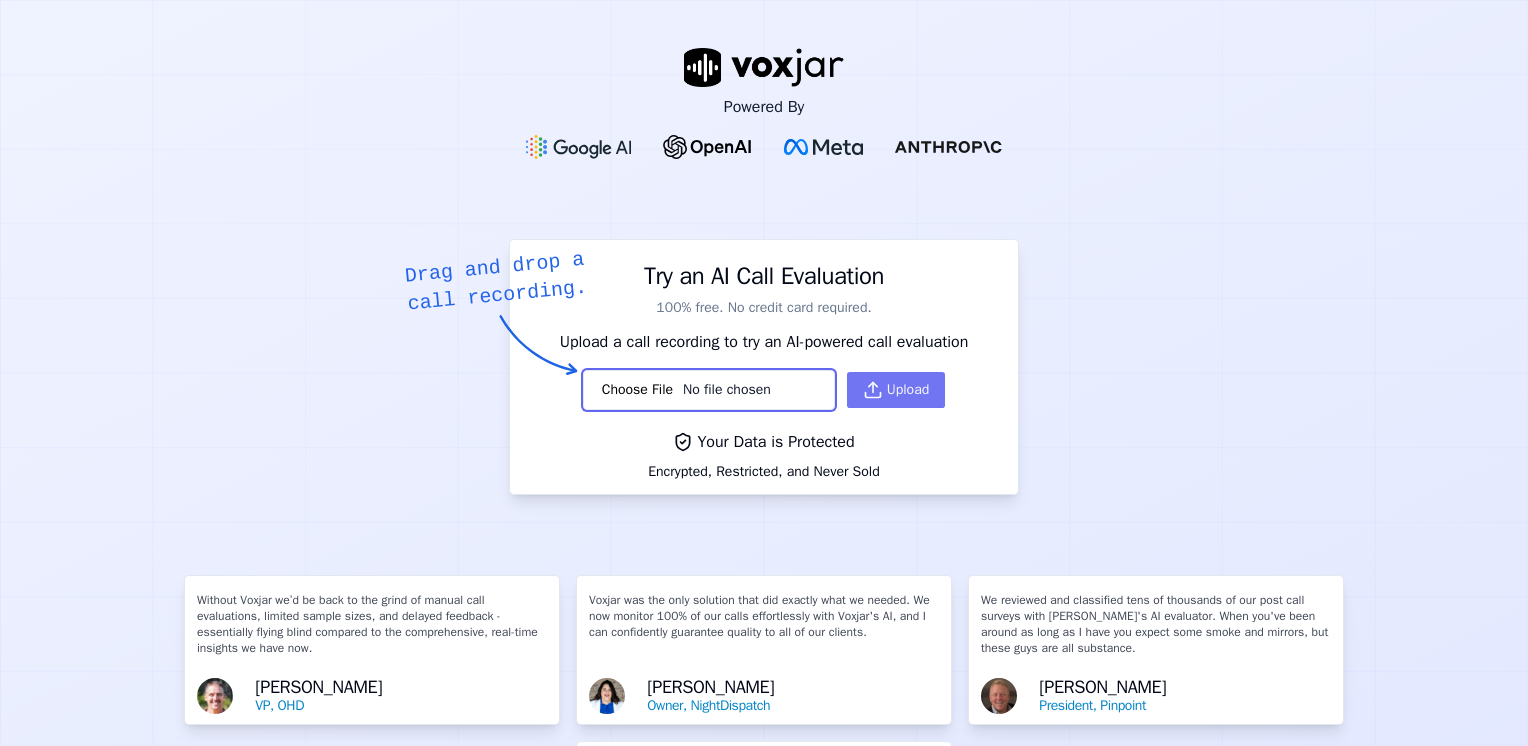 click on "Upload" at bounding box center (896, 390) 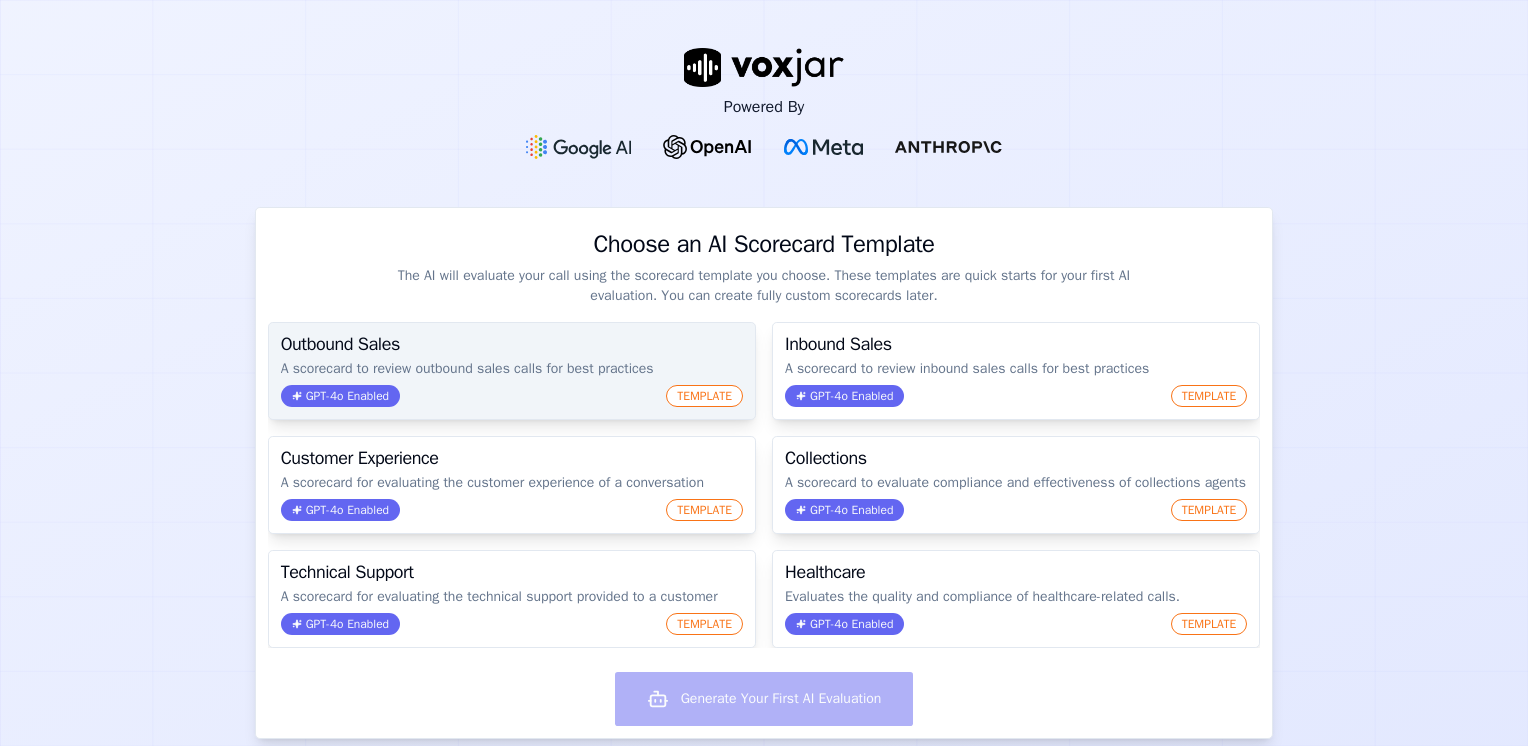 click on "TEMPLATE" 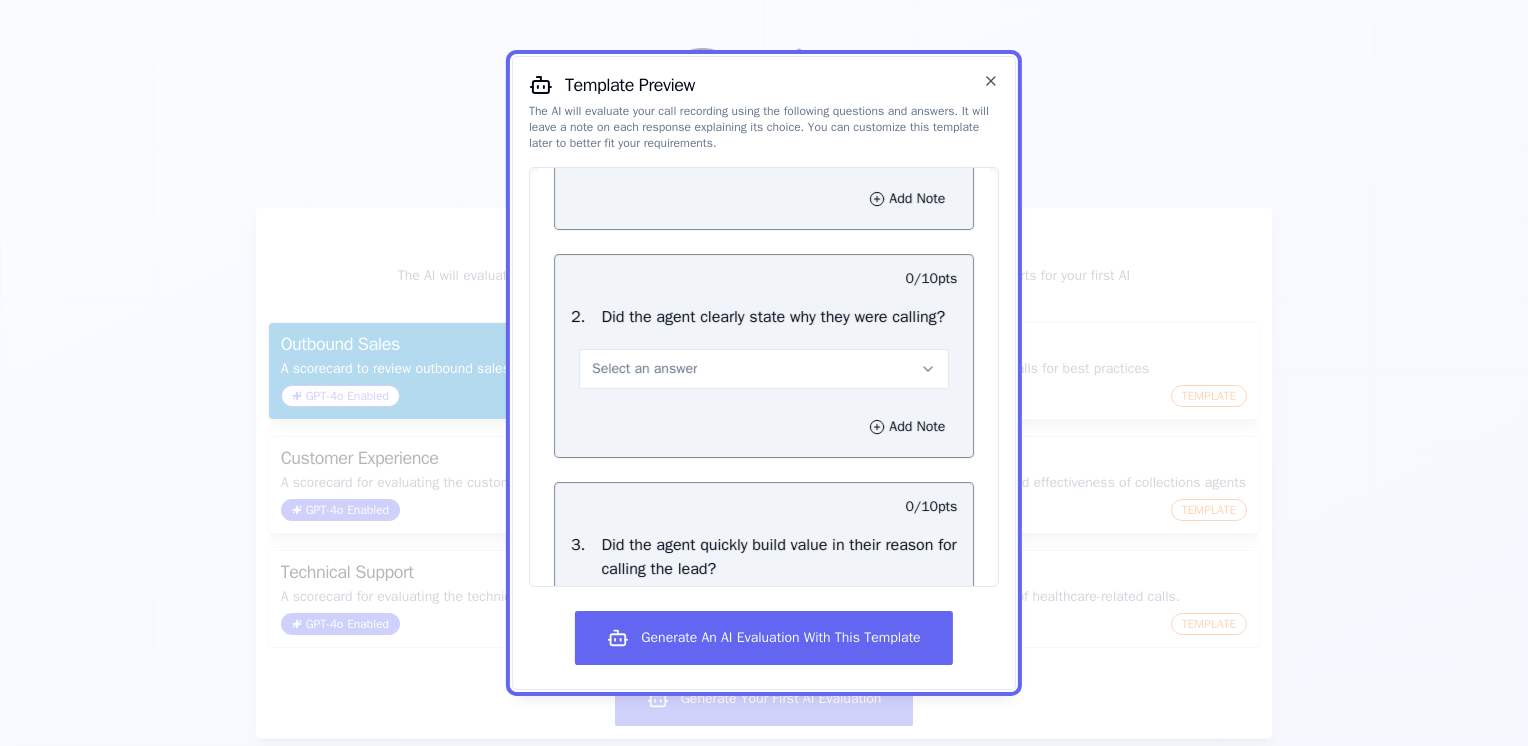 scroll, scrollTop: 200, scrollLeft: 0, axis: vertical 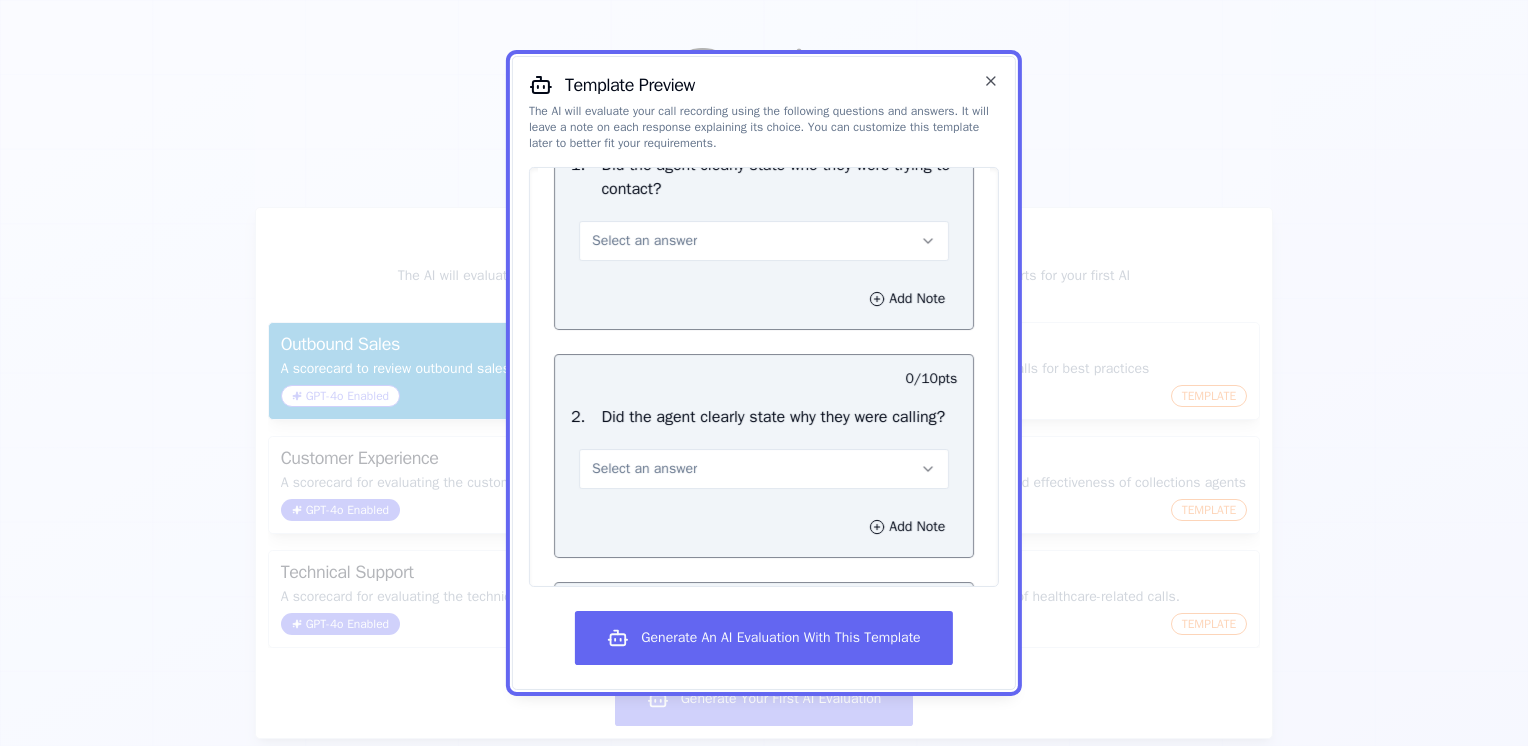 click 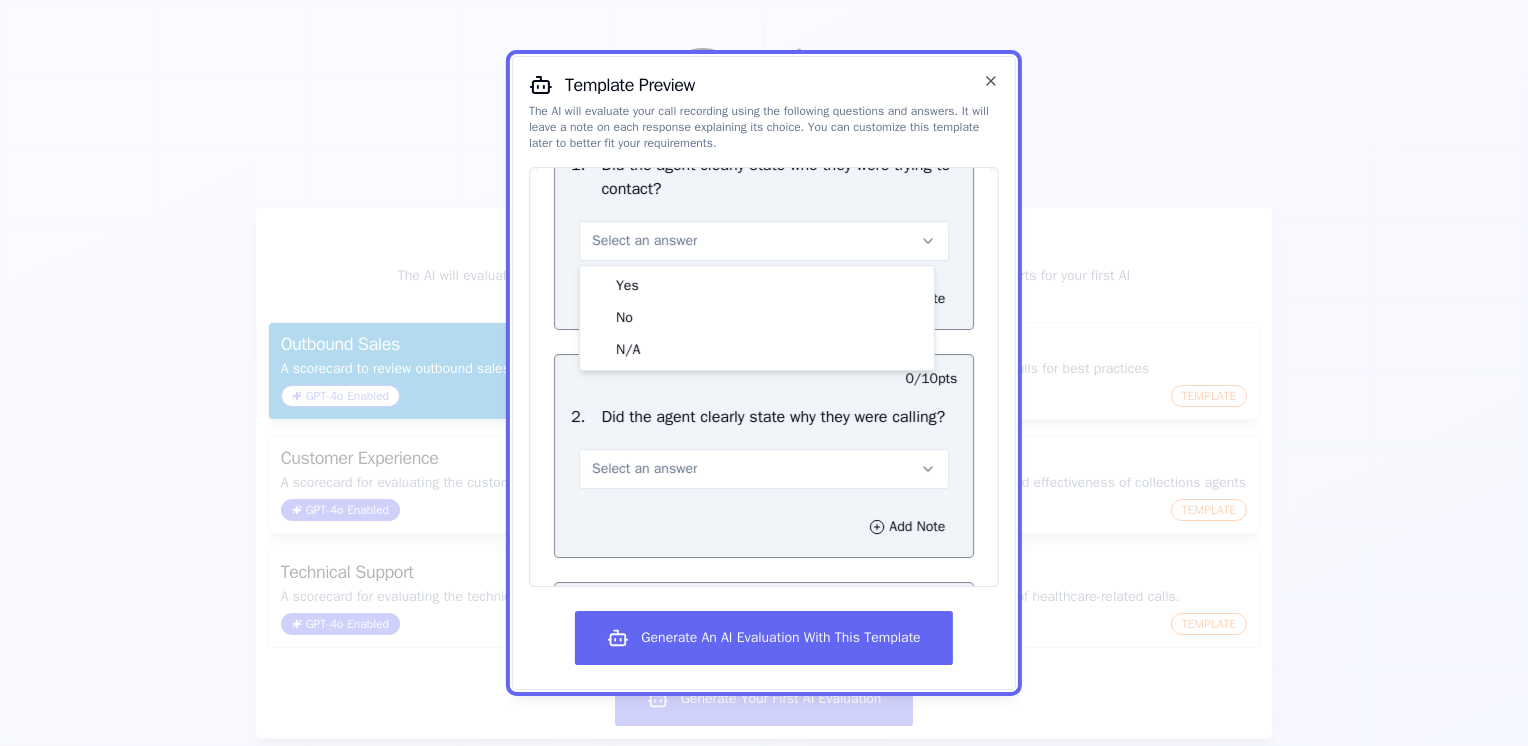 click 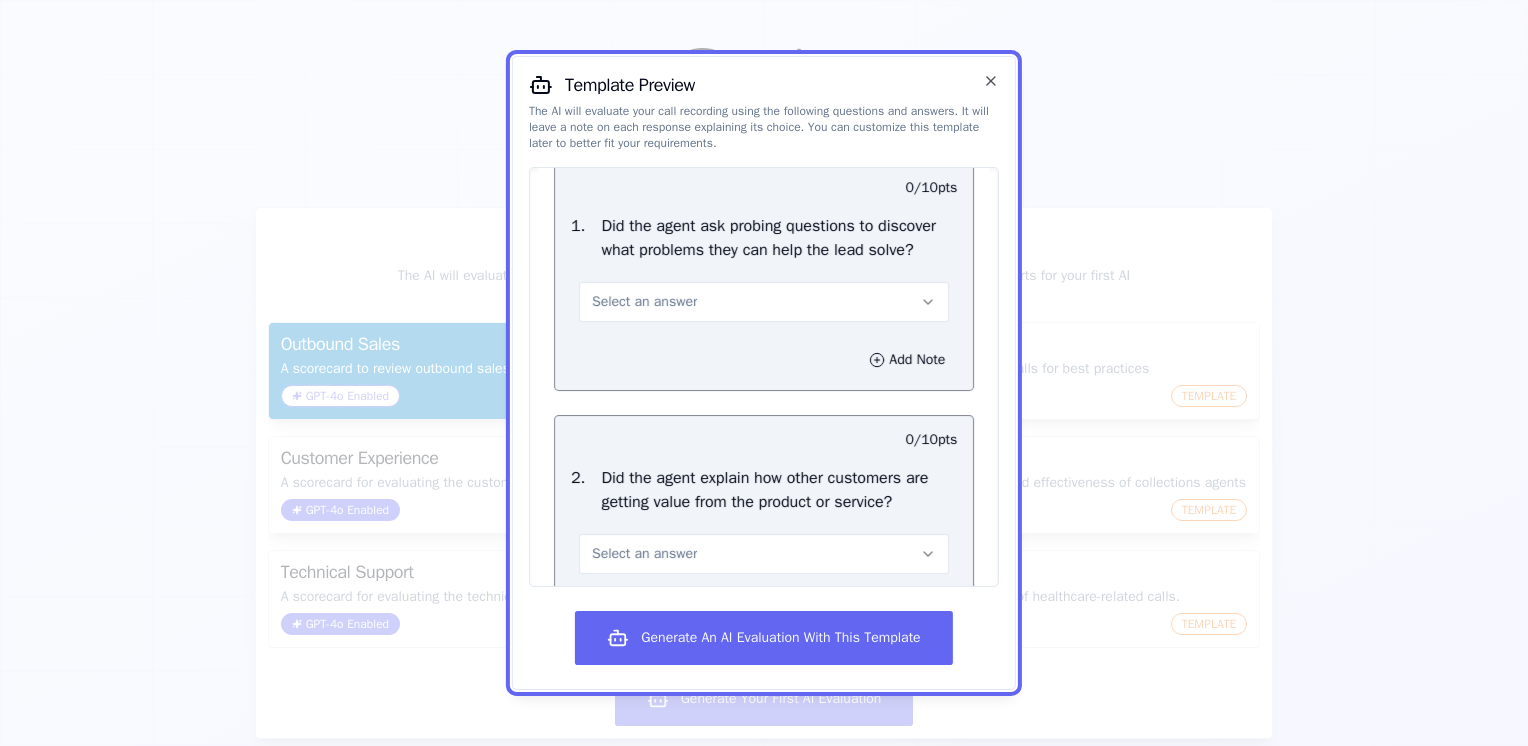 scroll, scrollTop: 1000, scrollLeft: 0, axis: vertical 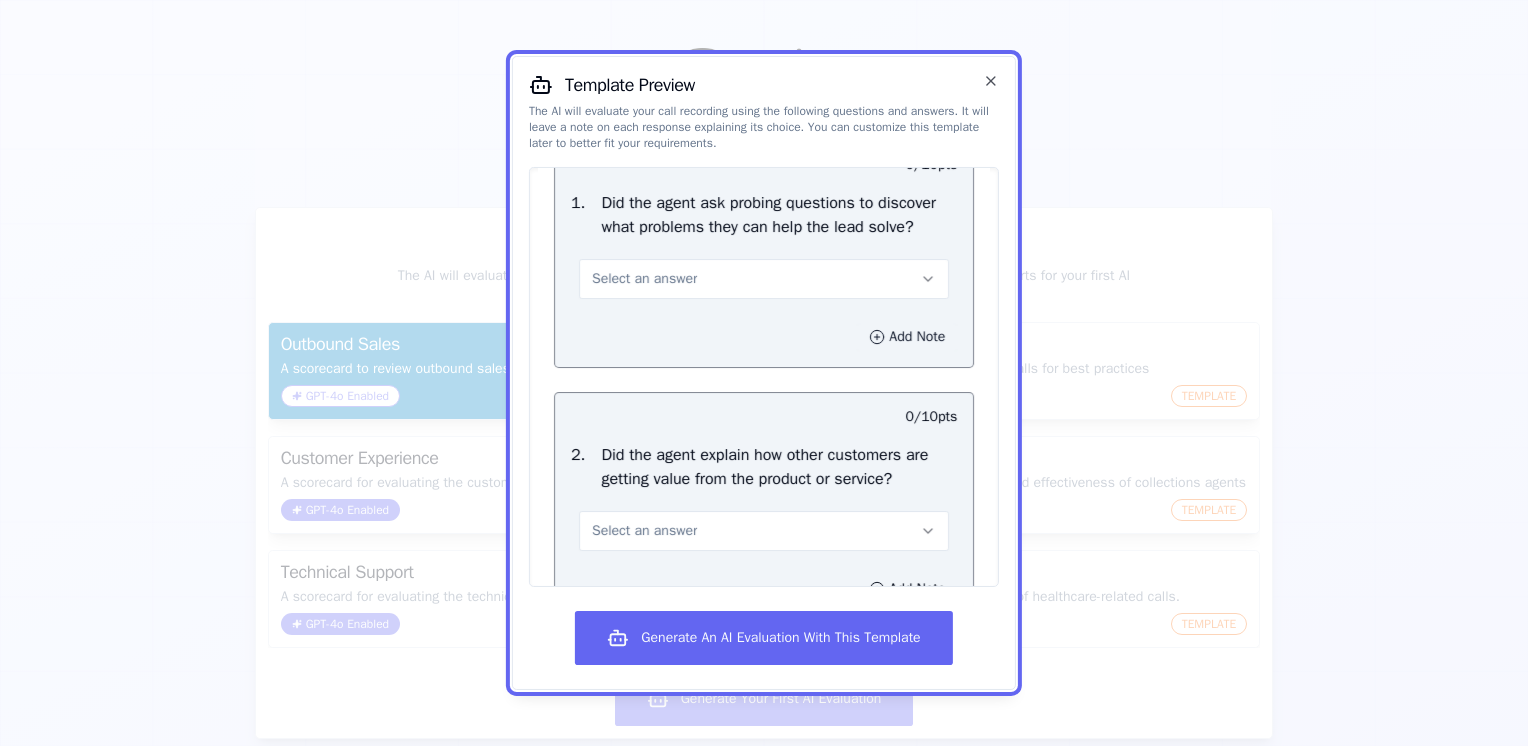 click on "Add Note" at bounding box center (907, 337) 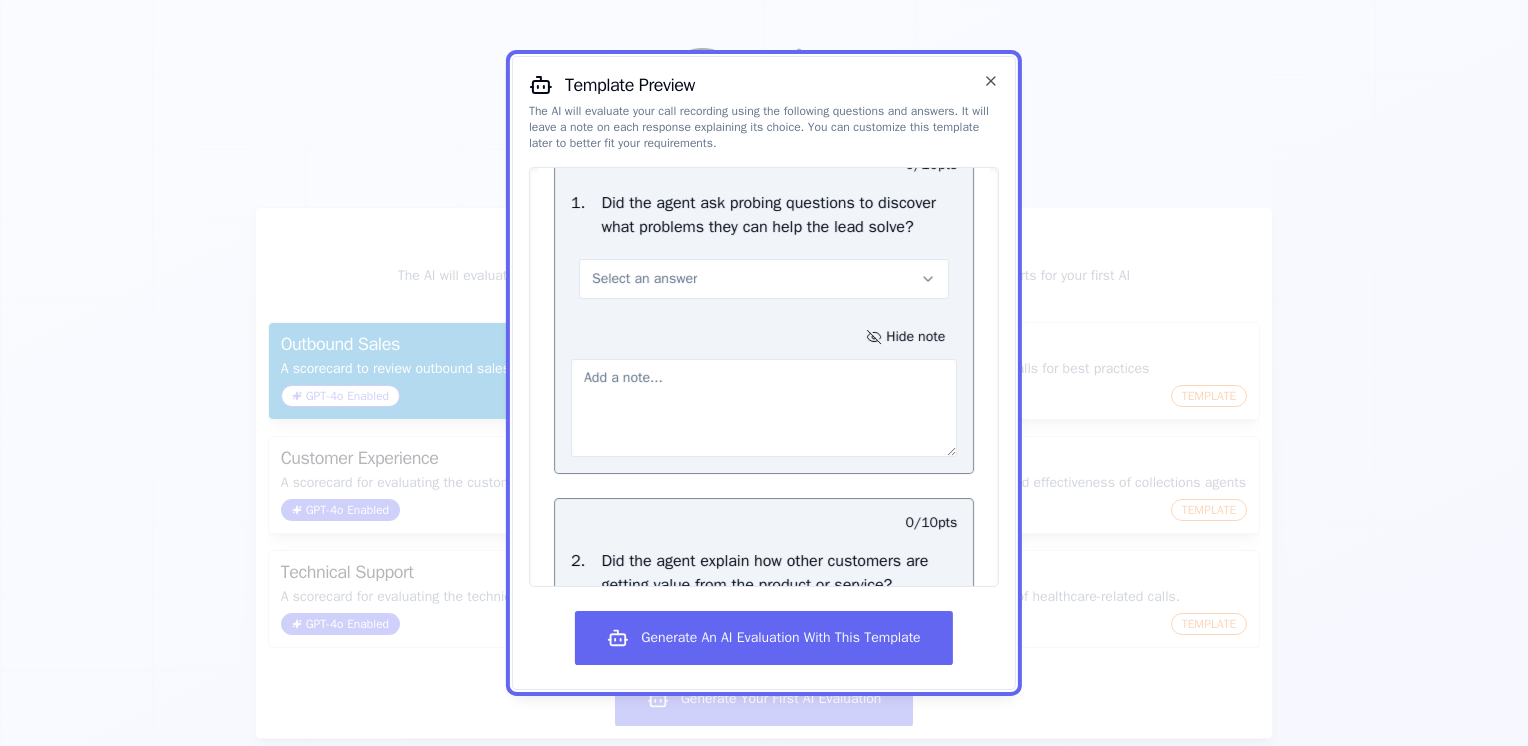 click 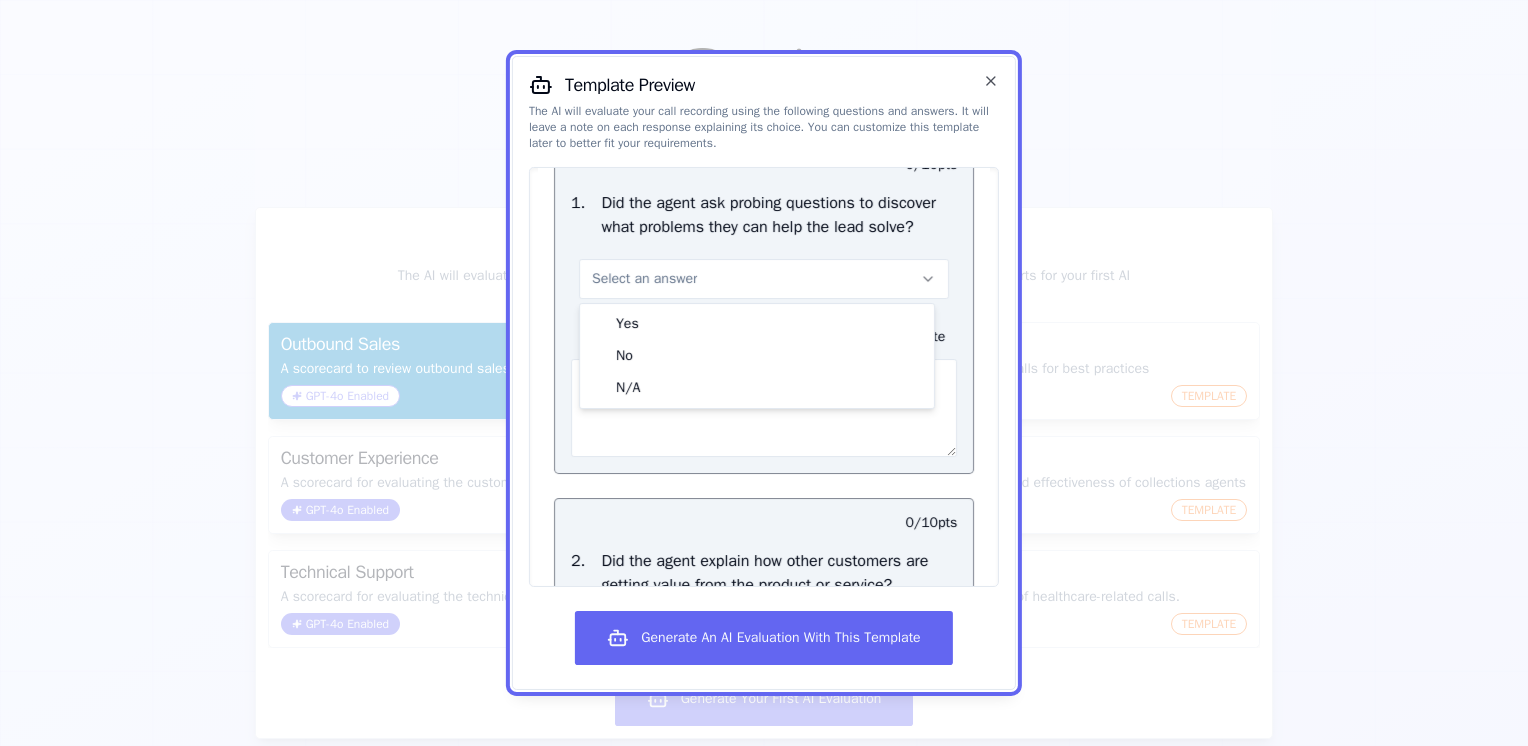 click 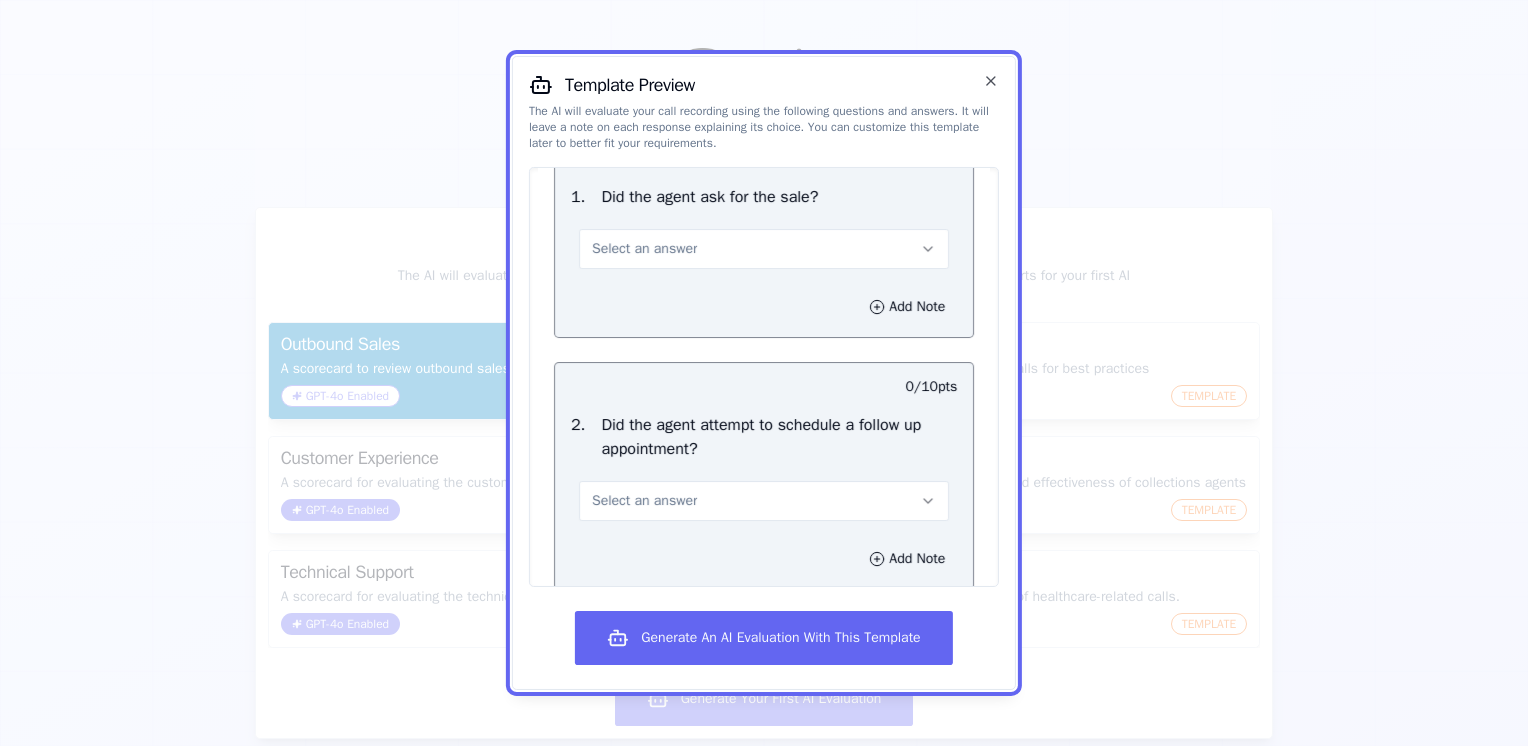 scroll, scrollTop: 2442, scrollLeft: 0, axis: vertical 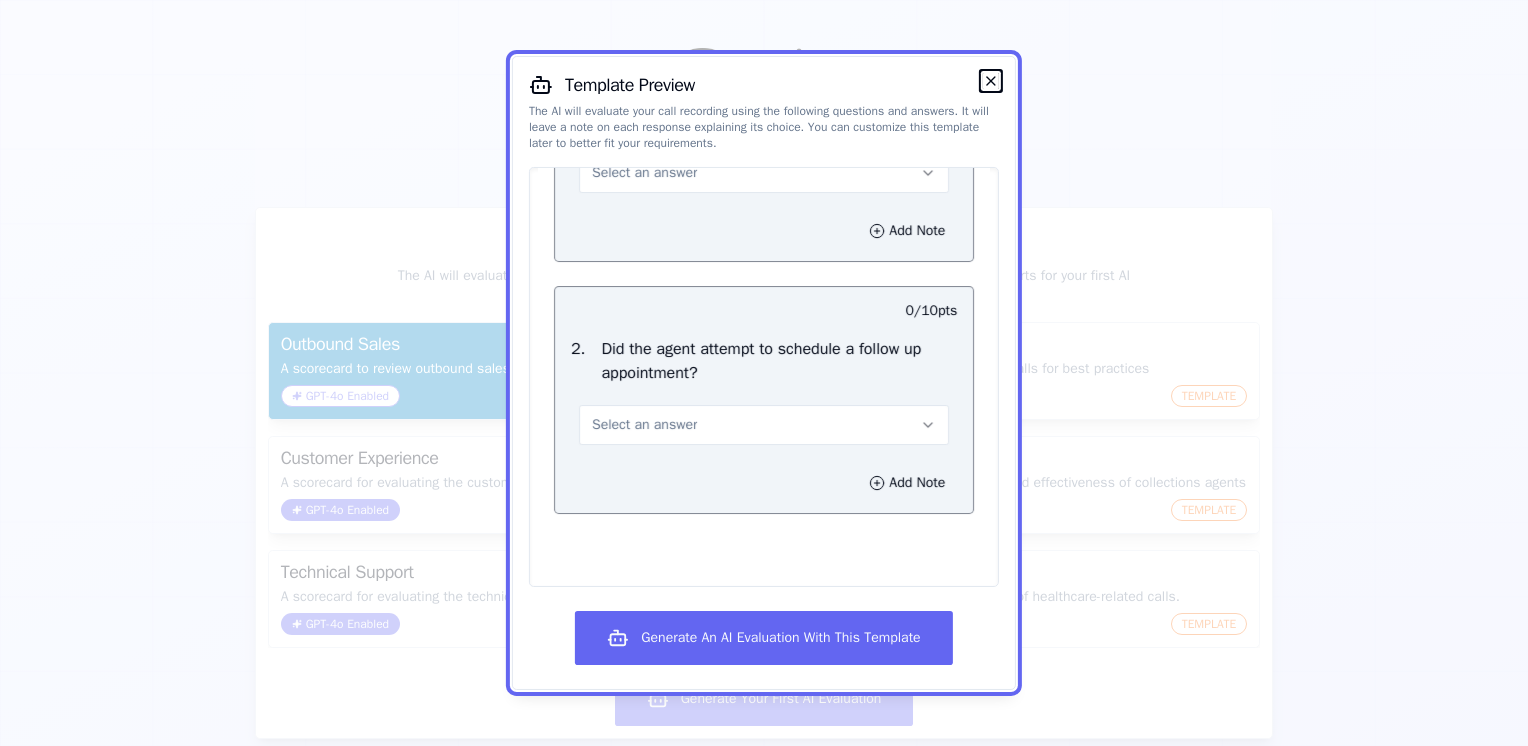 click 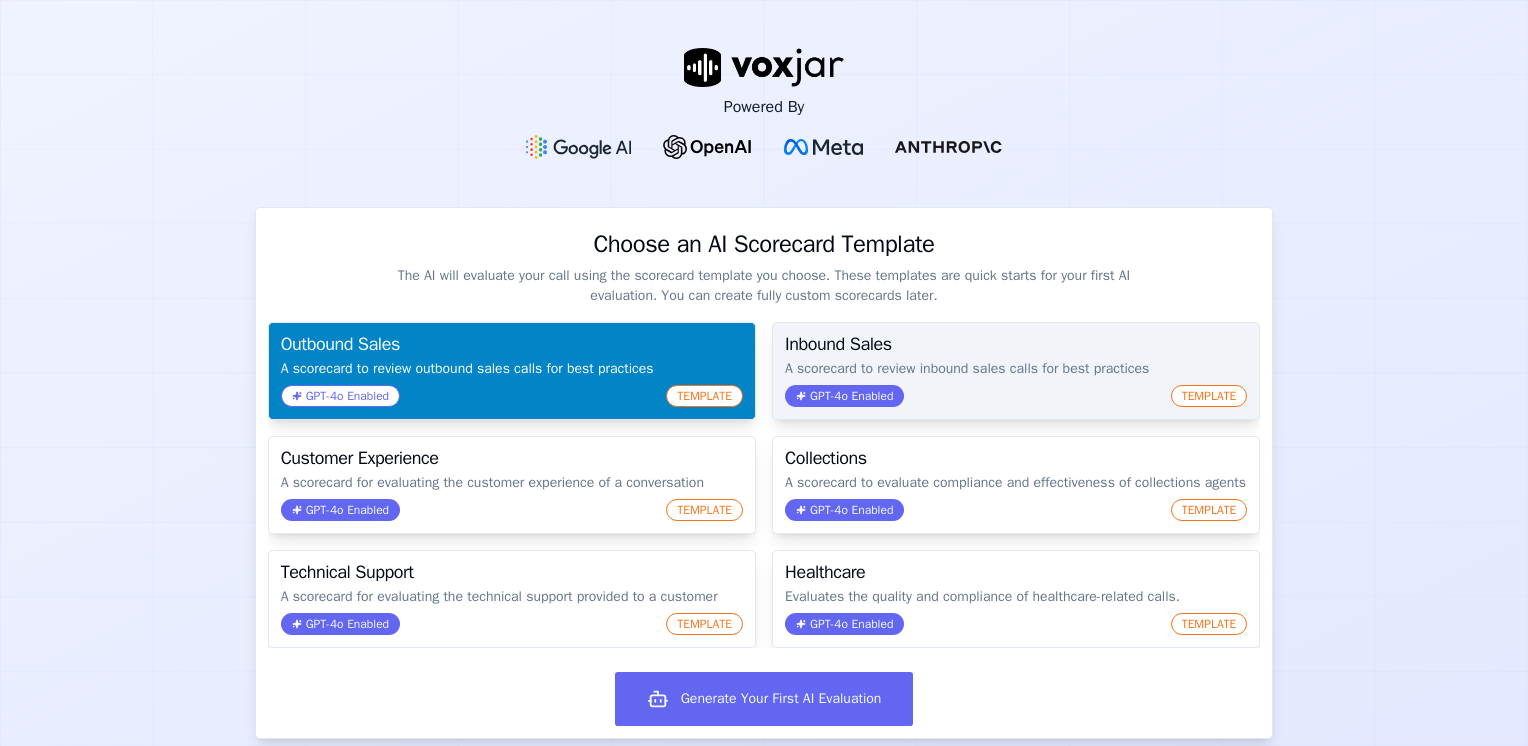 click on "GPT-4o Enabled" at bounding box center [844, 396] 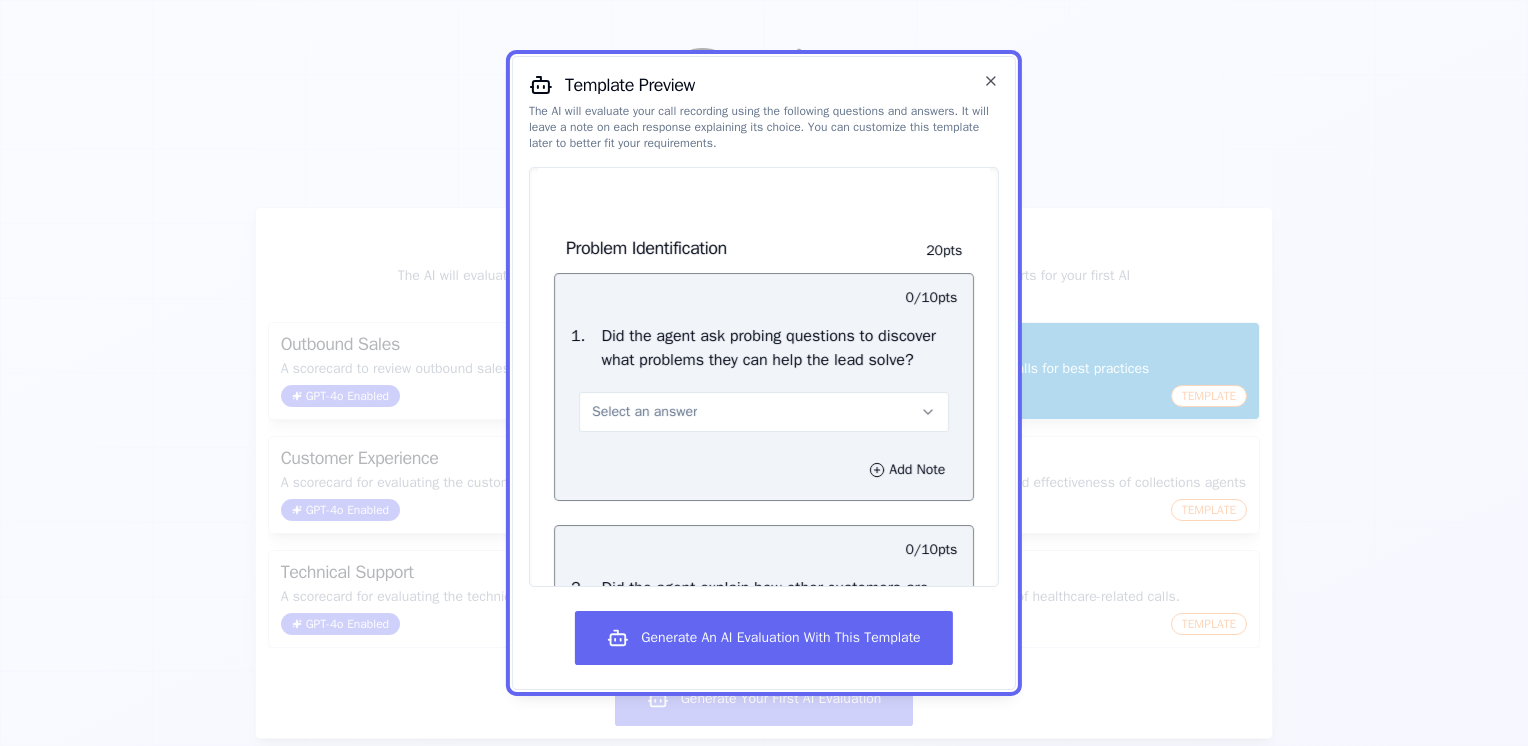 scroll, scrollTop: 900, scrollLeft: 0, axis: vertical 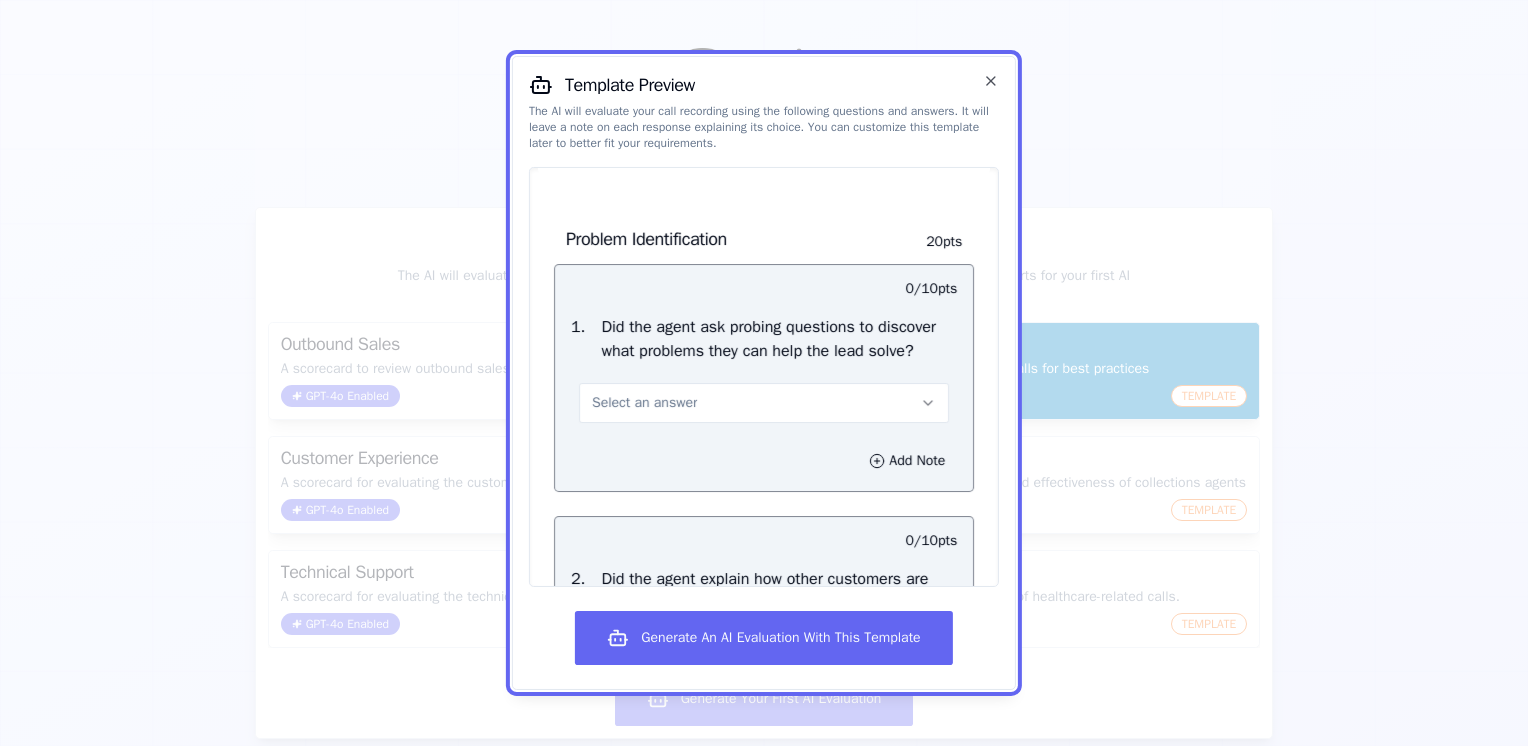 click 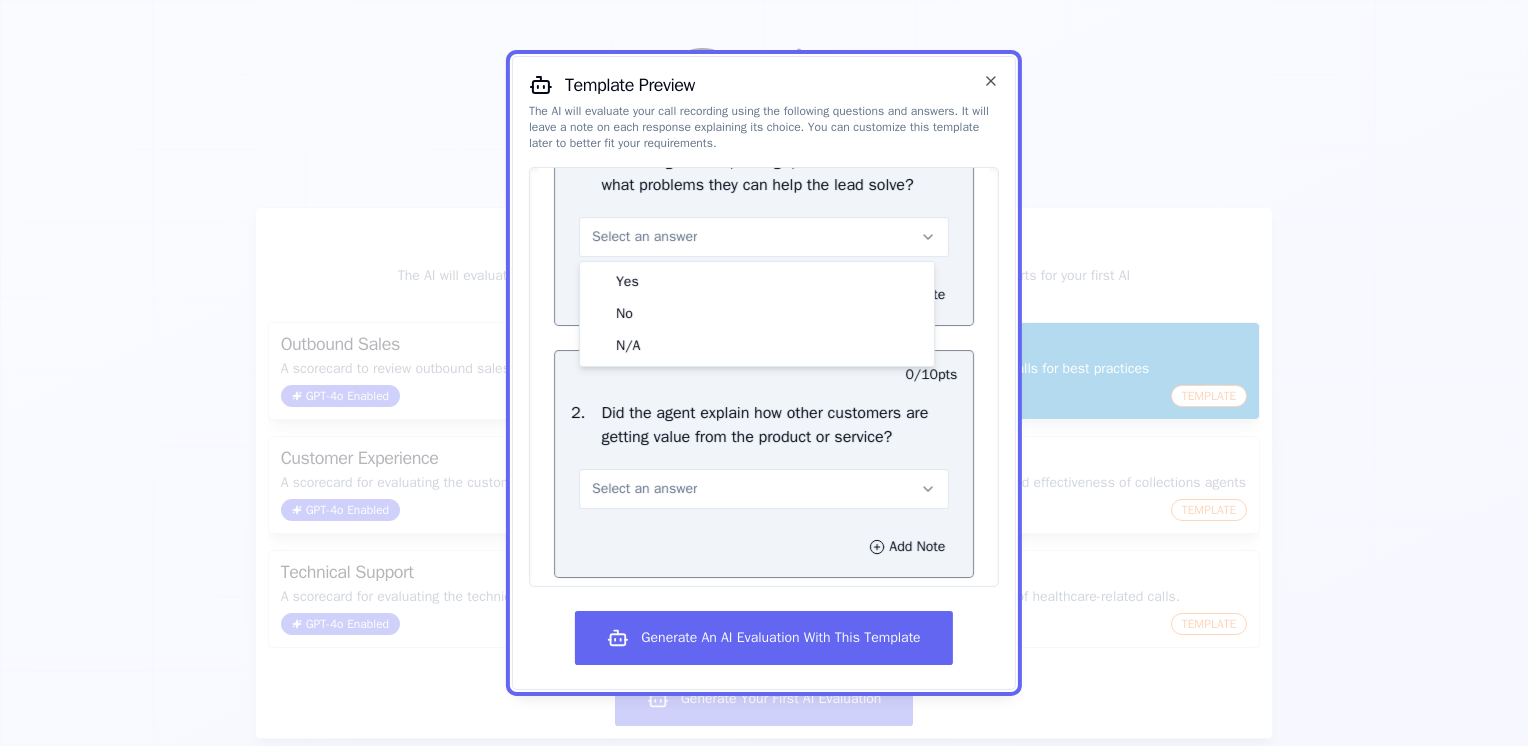 scroll, scrollTop: 1100, scrollLeft: 0, axis: vertical 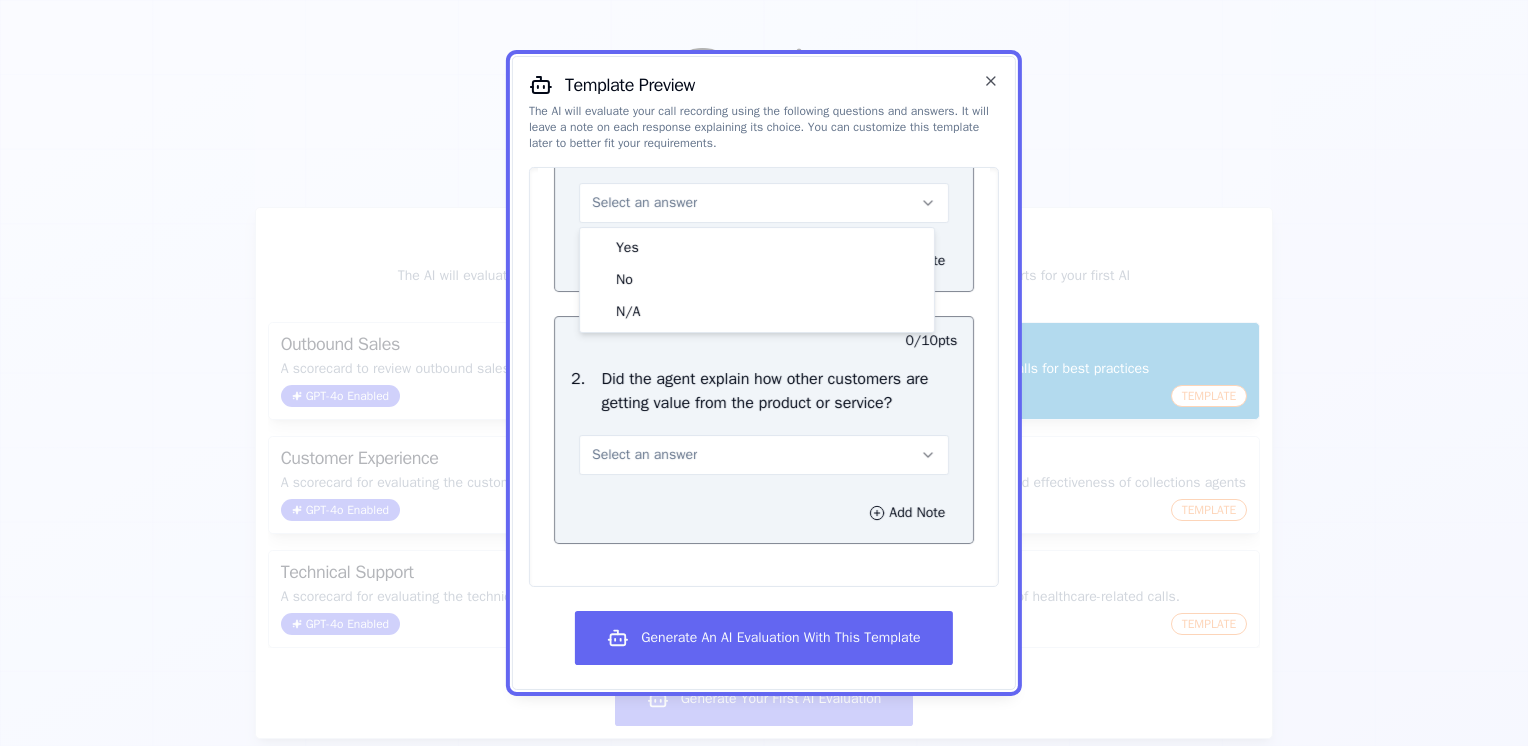 click on "Add Note" at bounding box center (764, 513) 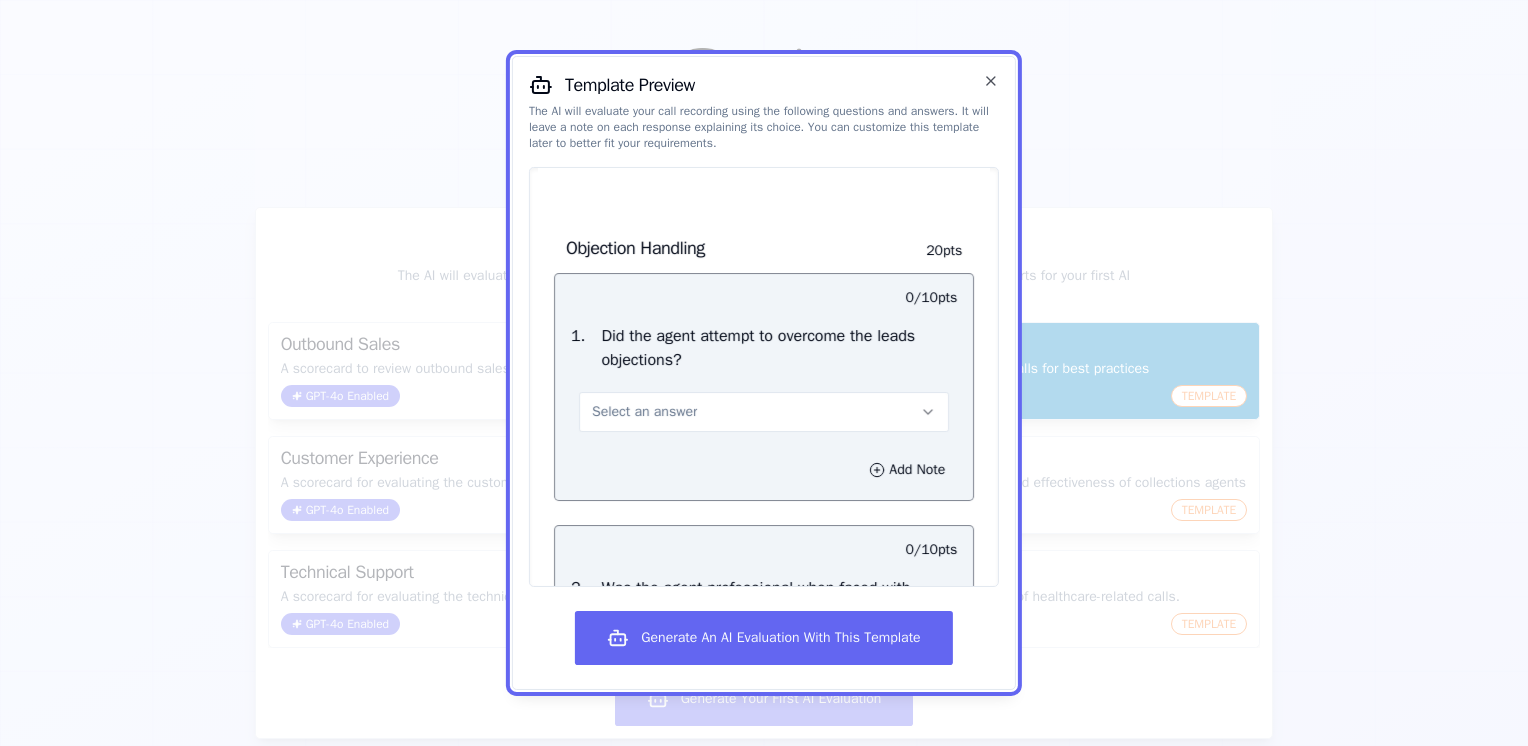scroll, scrollTop: 1500, scrollLeft: 0, axis: vertical 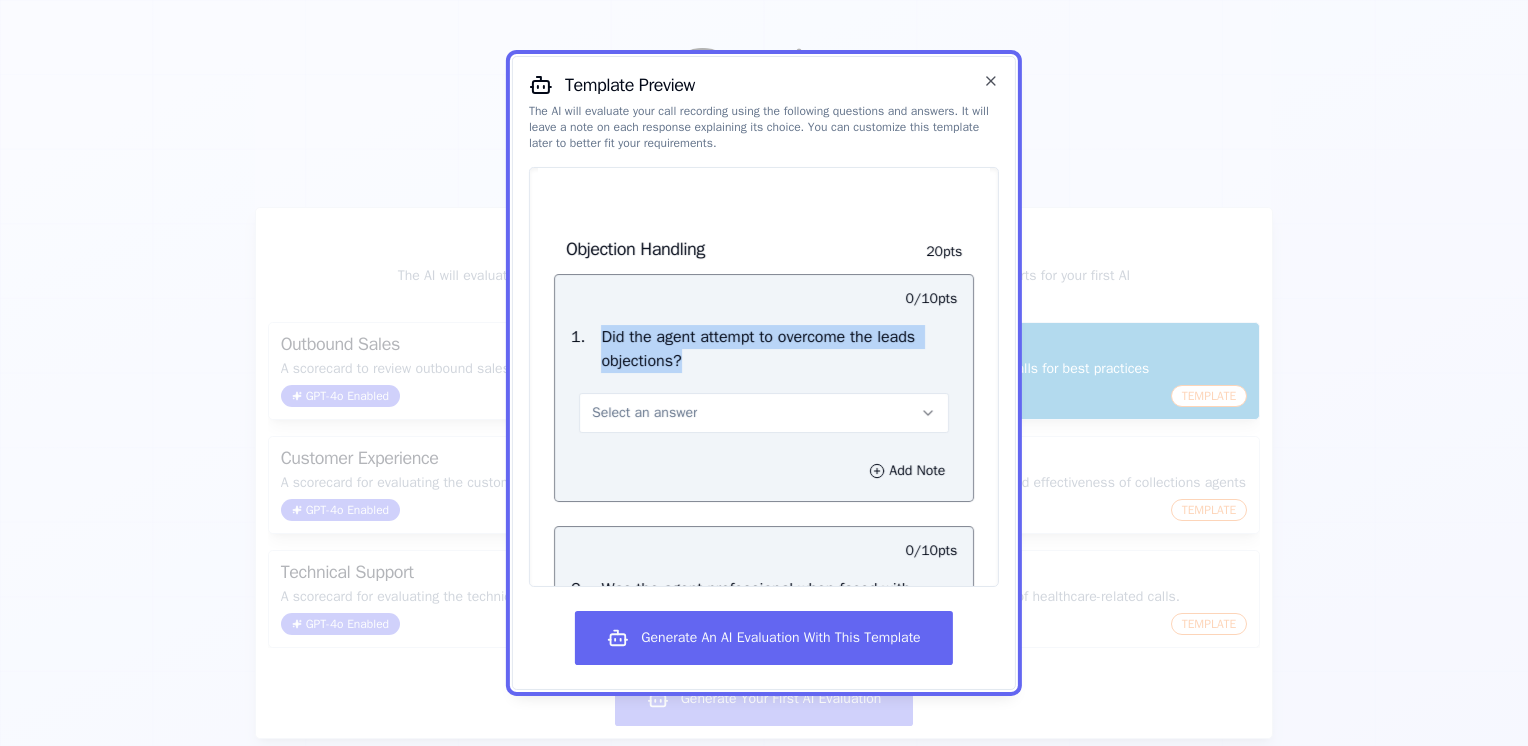 drag, startPoint x: 669, startPoint y: 363, endPoint x: 596, endPoint y: 343, distance: 75.690155 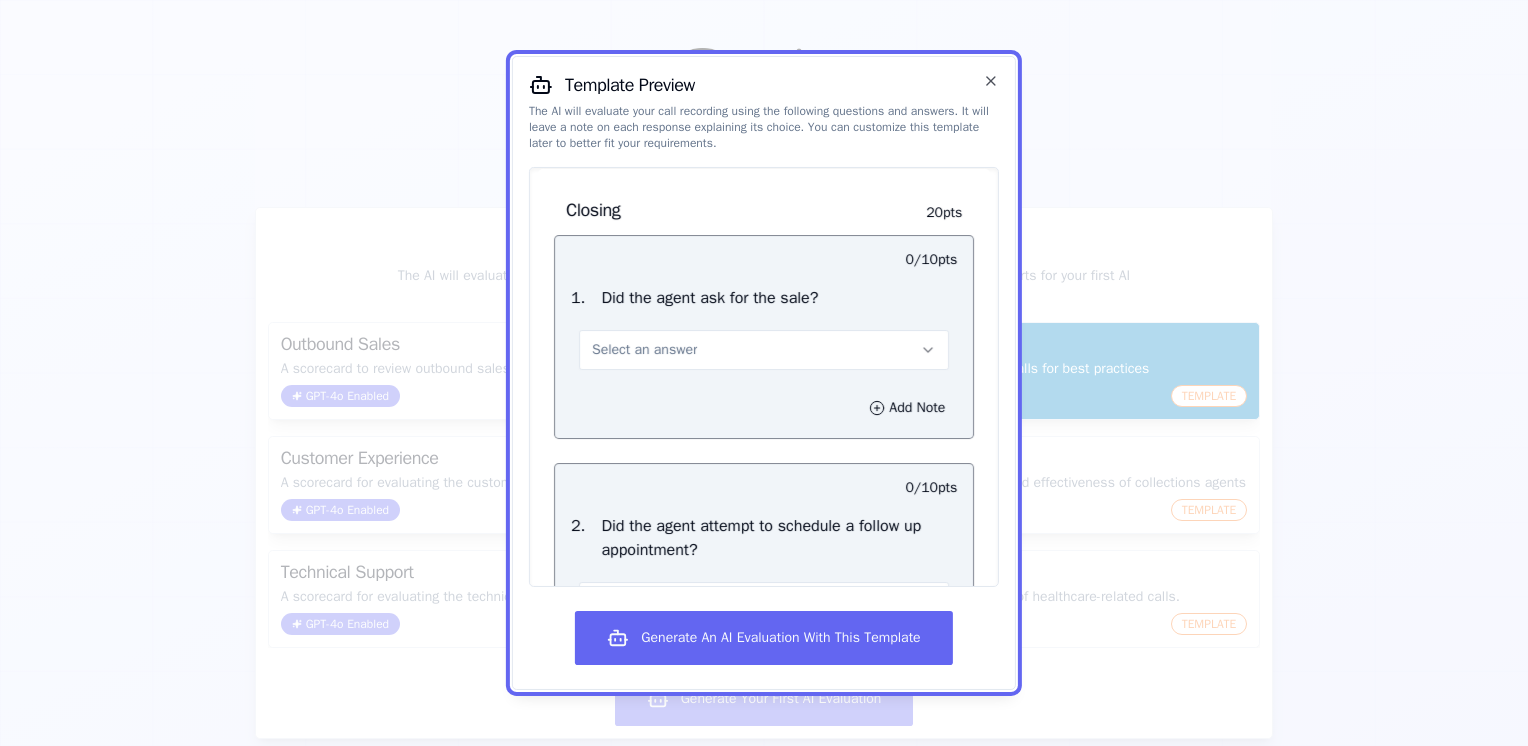 scroll, scrollTop: 2136, scrollLeft: 0, axis: vertical 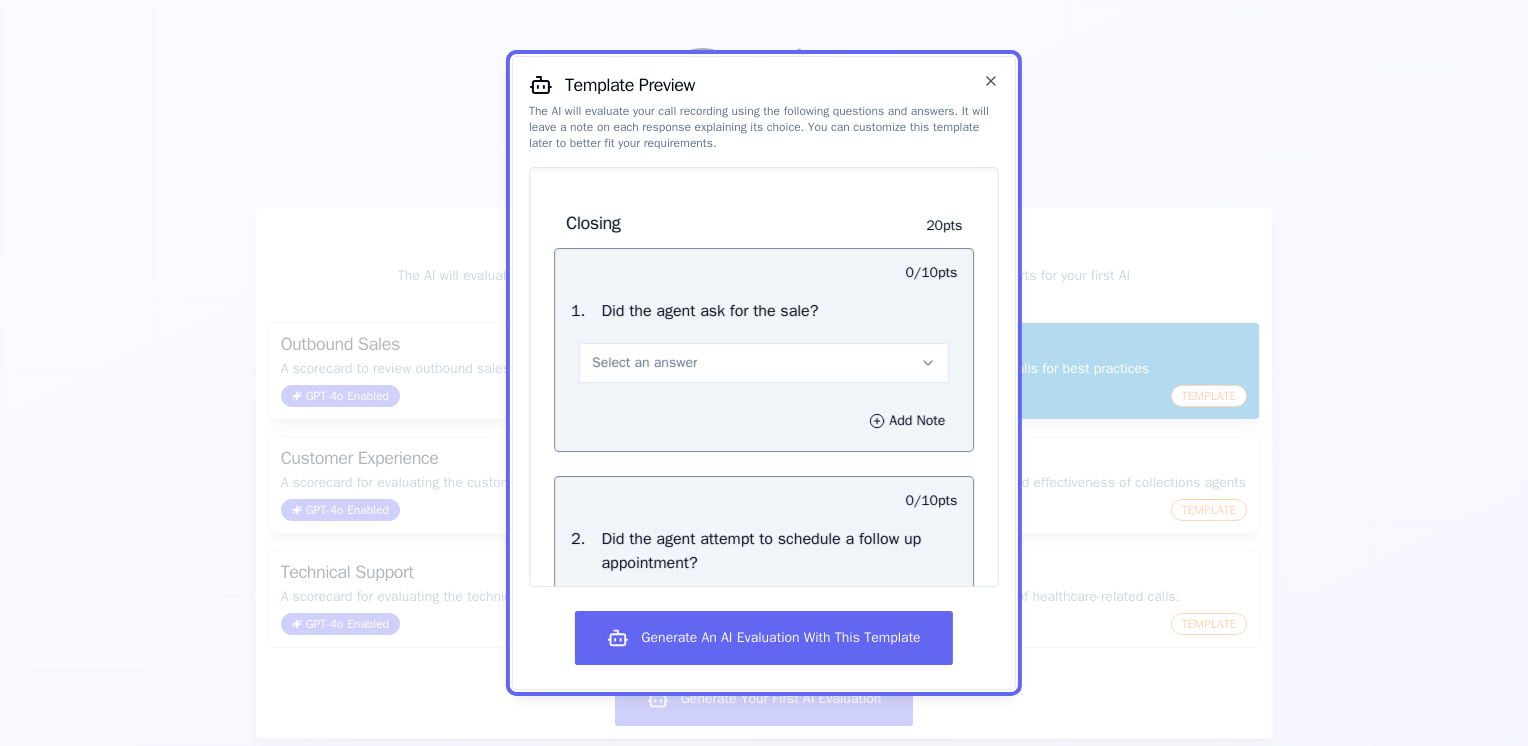 click on "Select an answer" at bounding box center (764, 363) 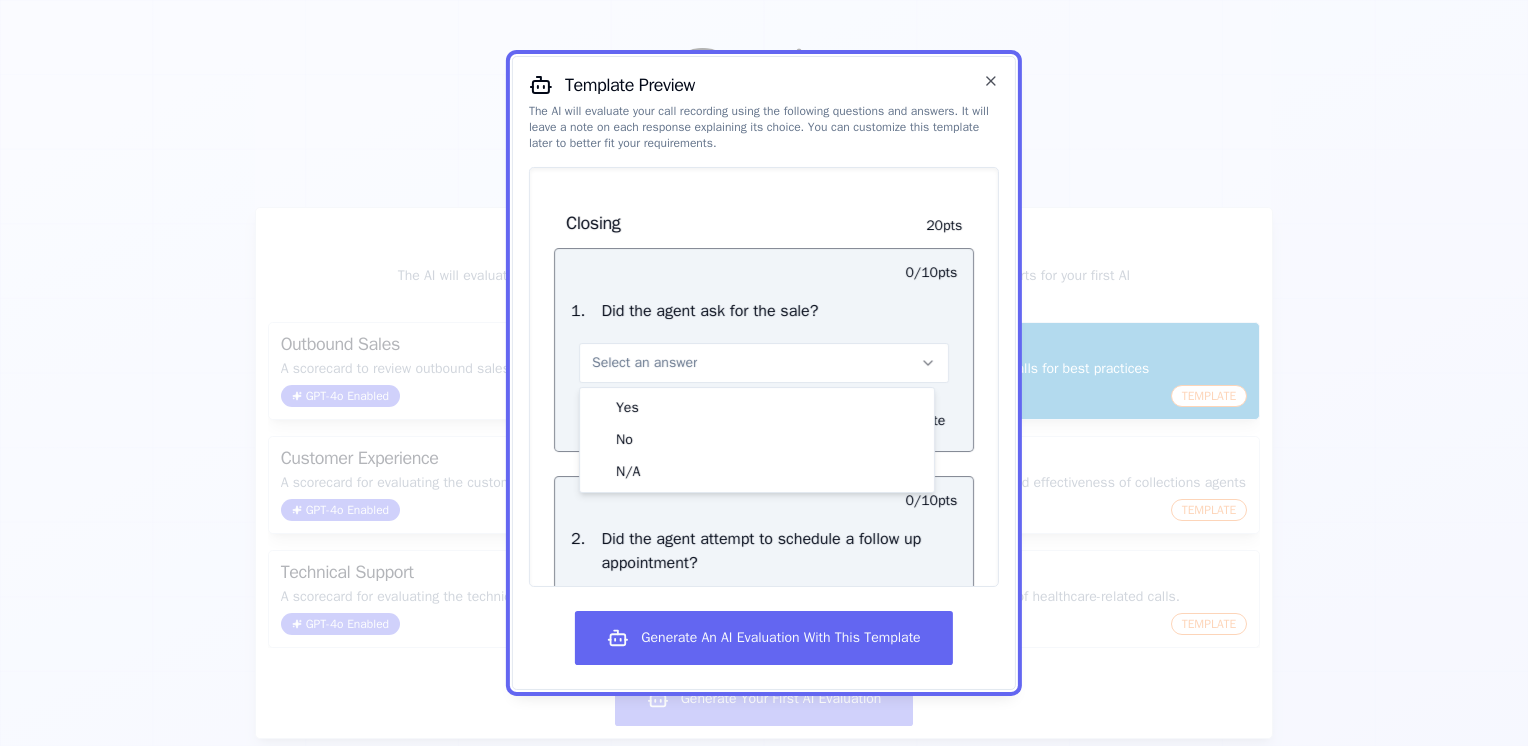 click on "Select an answer" at bounding box center (764, 363) 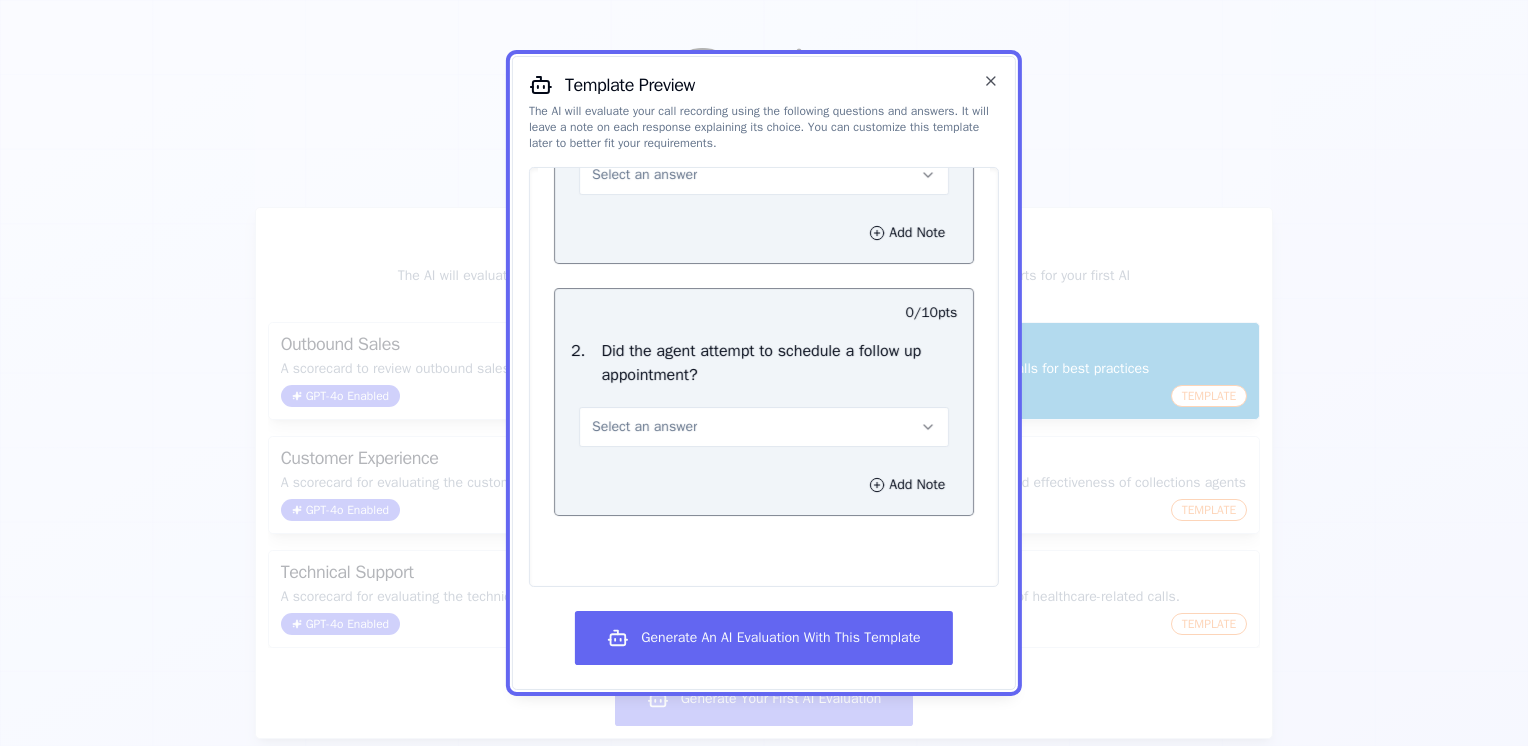 scroll, scrollTop: 2336, scrollLeft: 0, axis: vertical 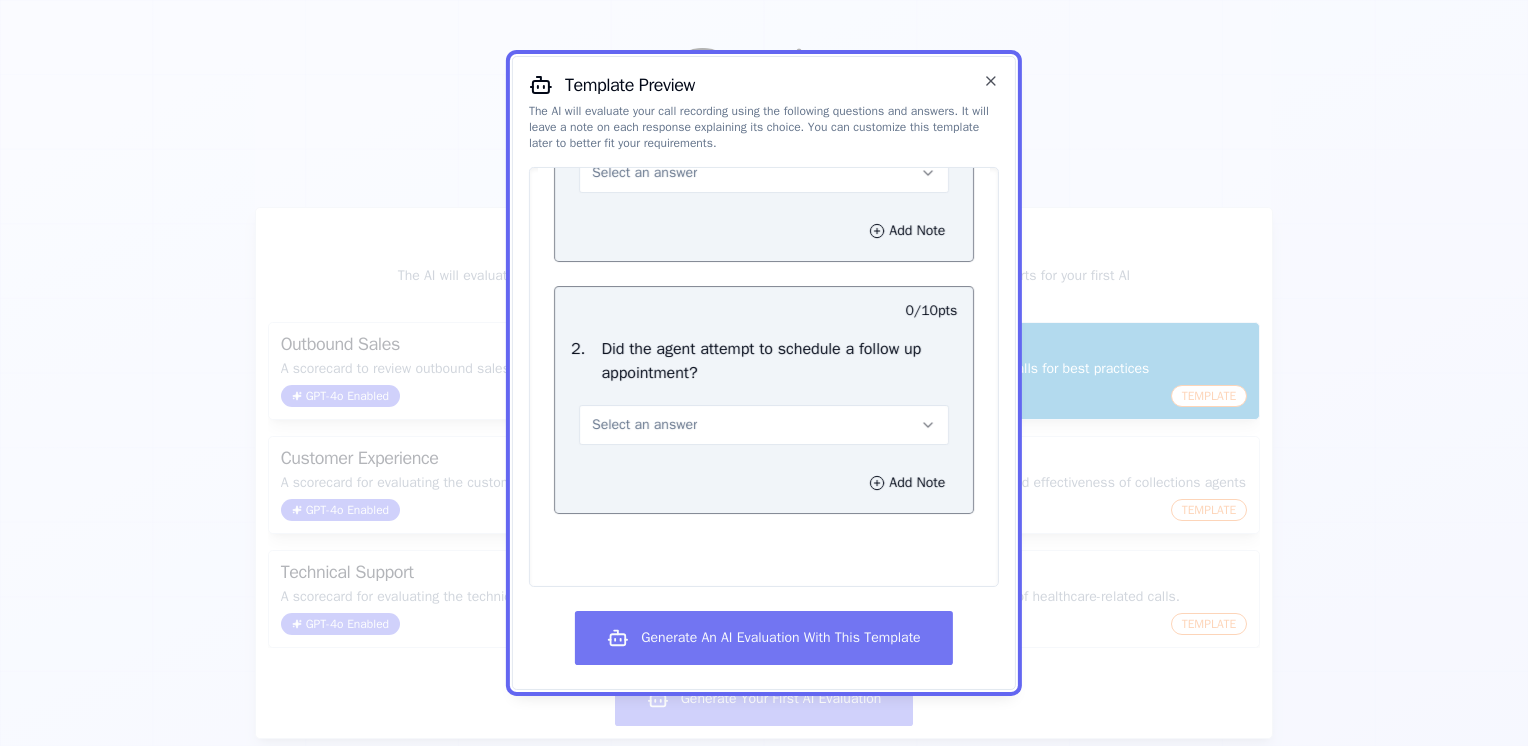 click on "Generate An AI Evaluation With This Template" at bounding box center (763, 638) 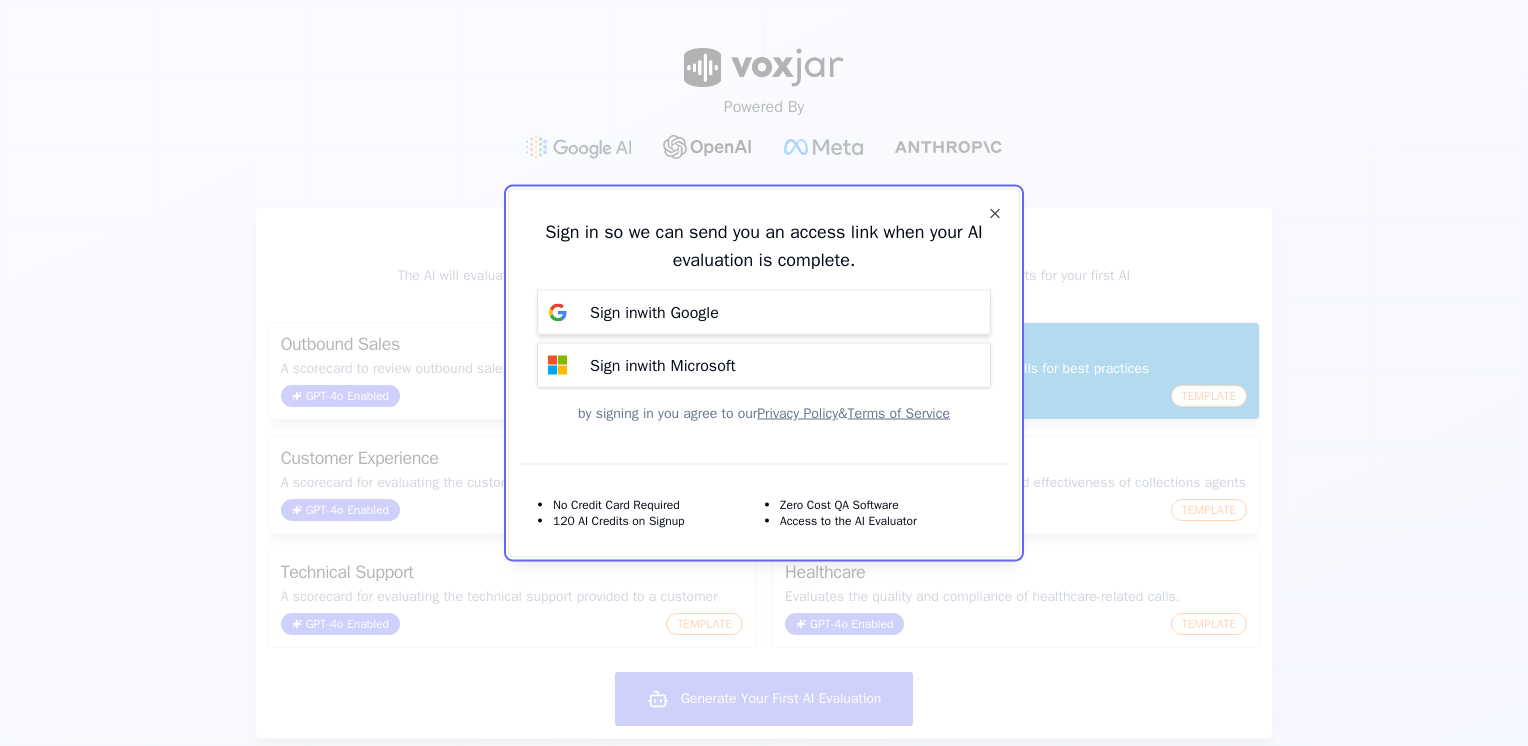 click on "Sign in  with Google" at bounding box center (654, 312) 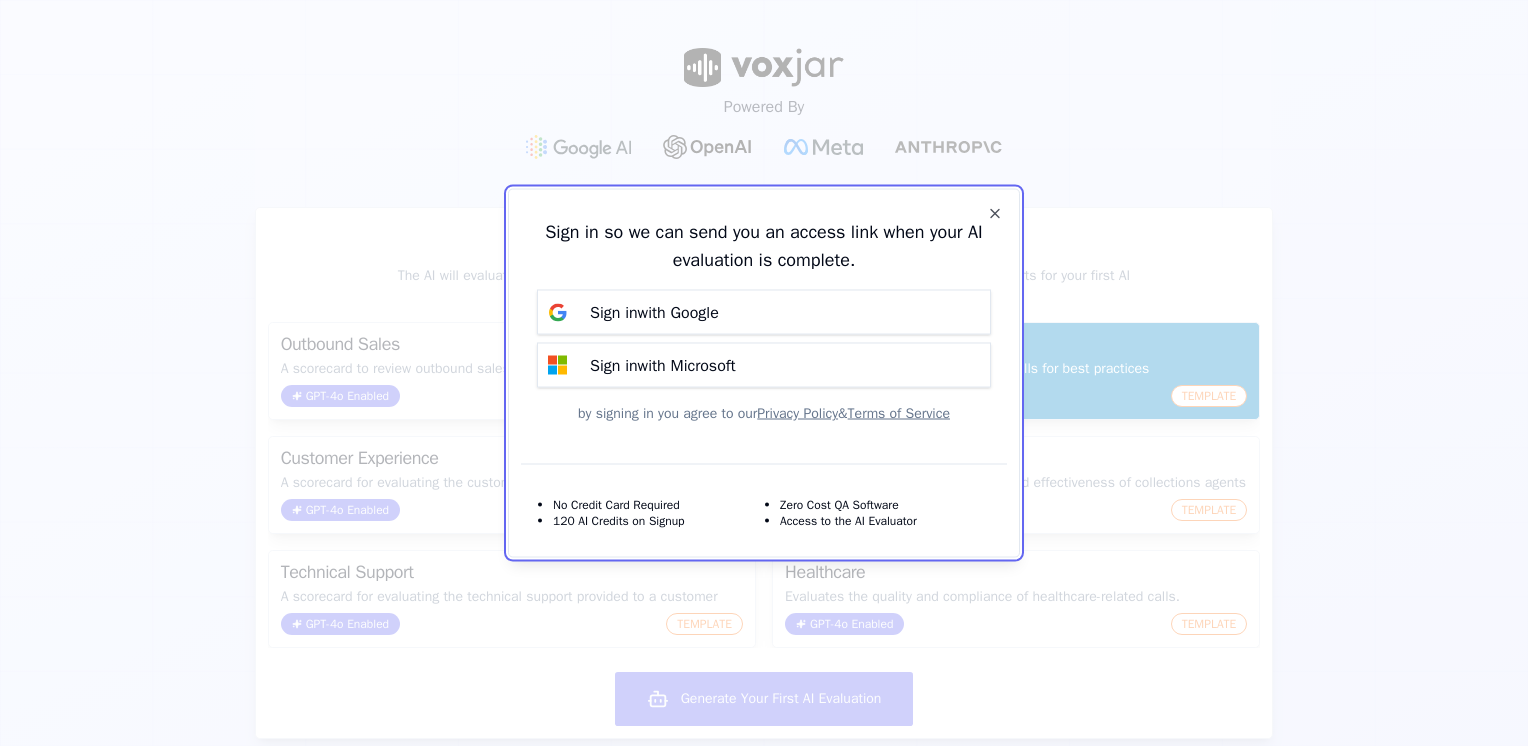 scroll, scrollTop: 0, scrollLeft: 0, axis: both 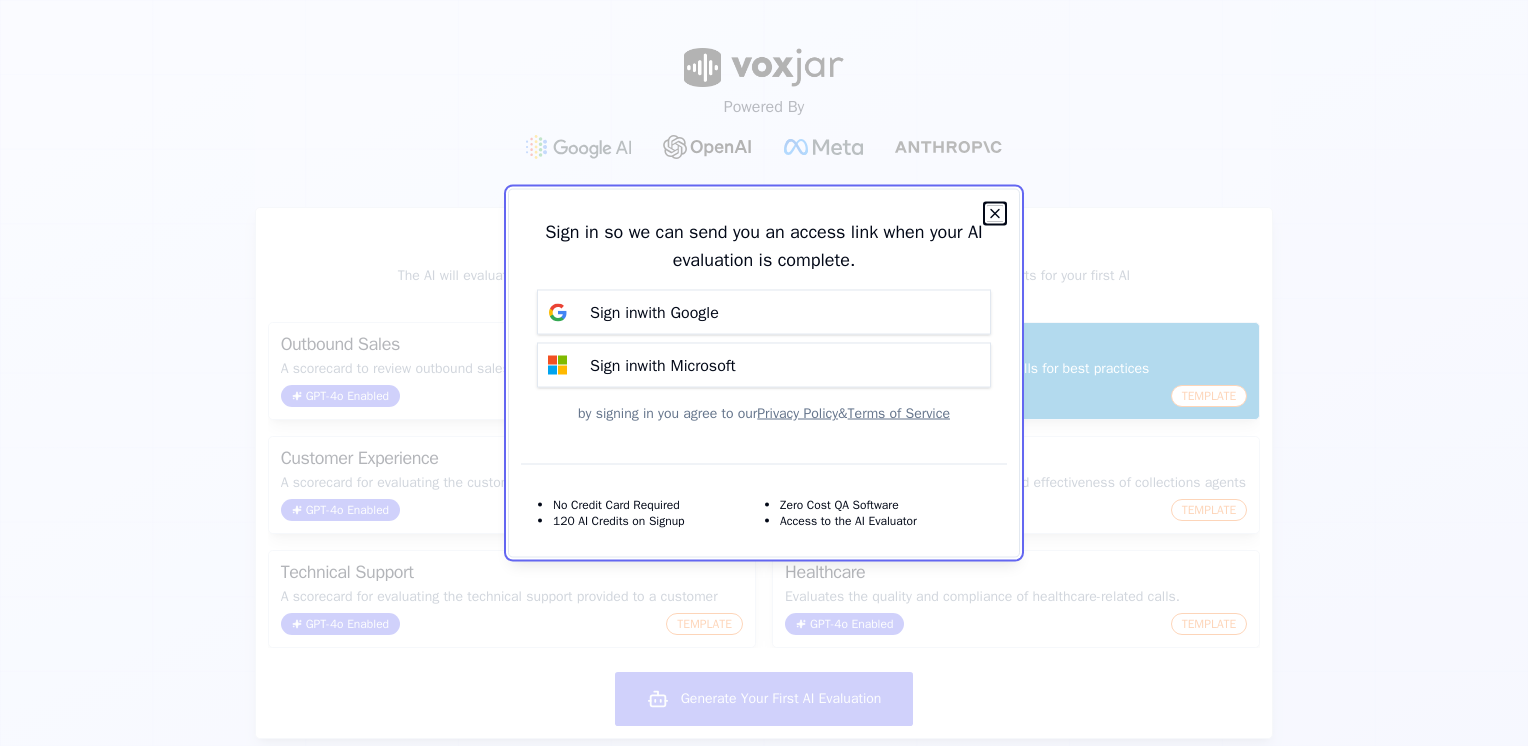 click 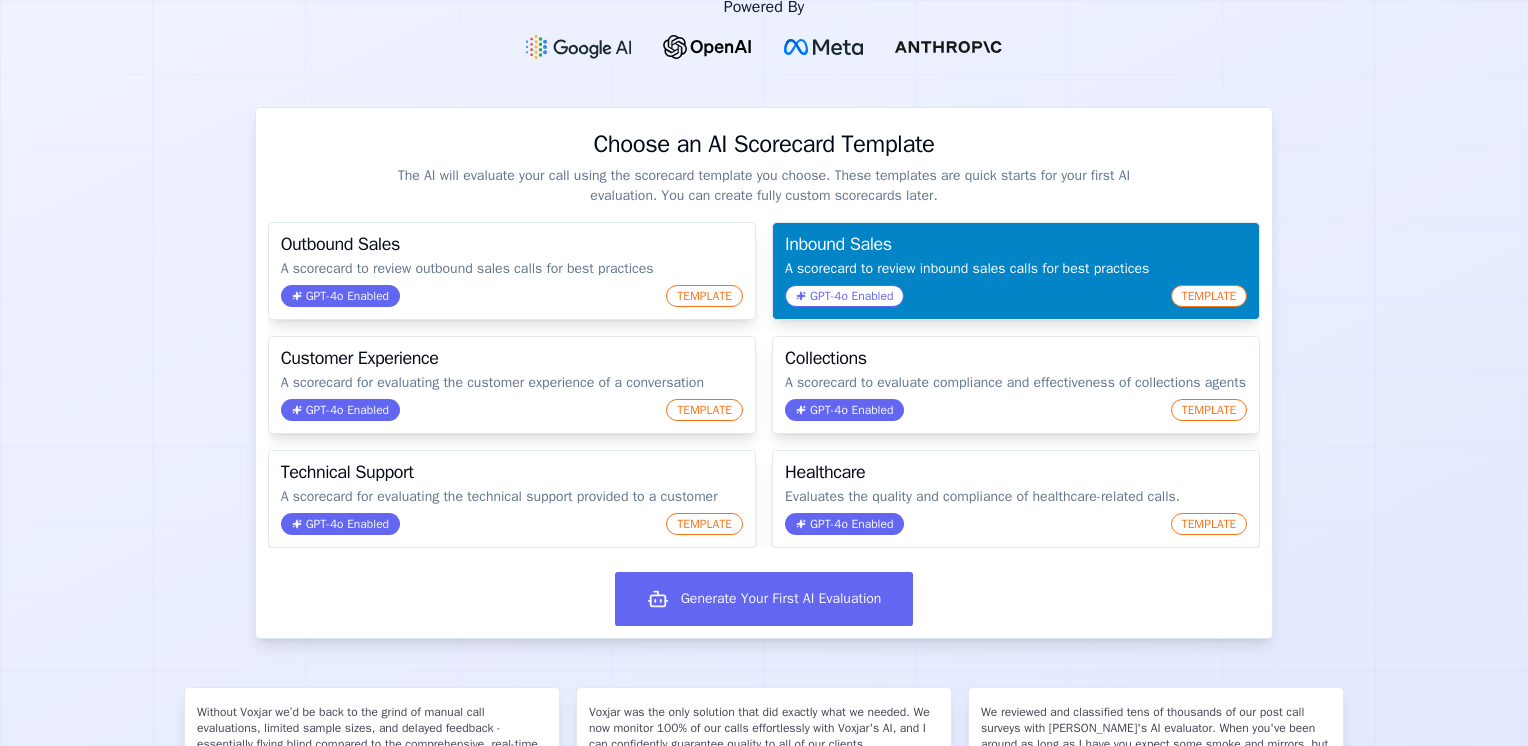 scroll, scrollTop: 100, scrollLeft: 0, axis: vertical 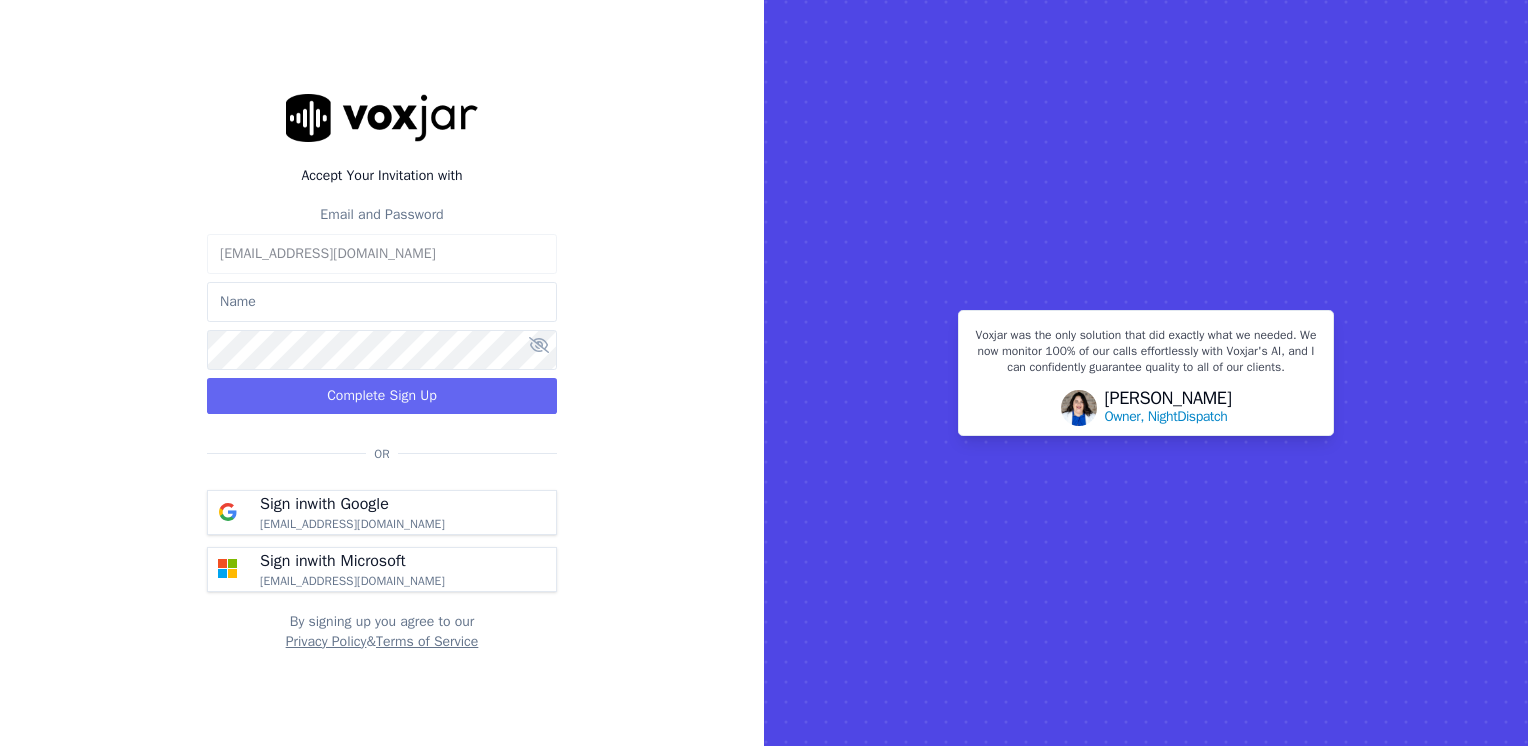 click 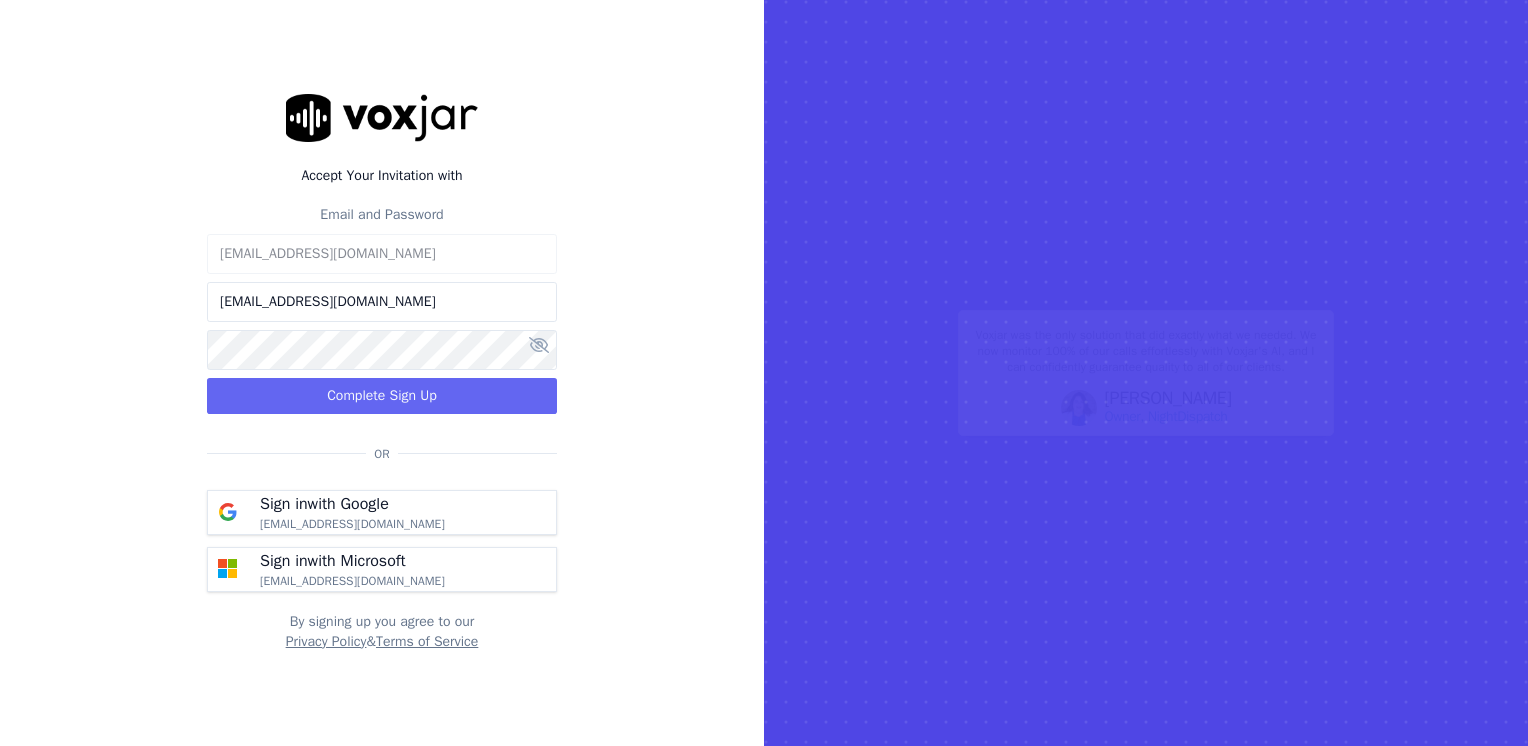 type on "maleman@newavepower.net" 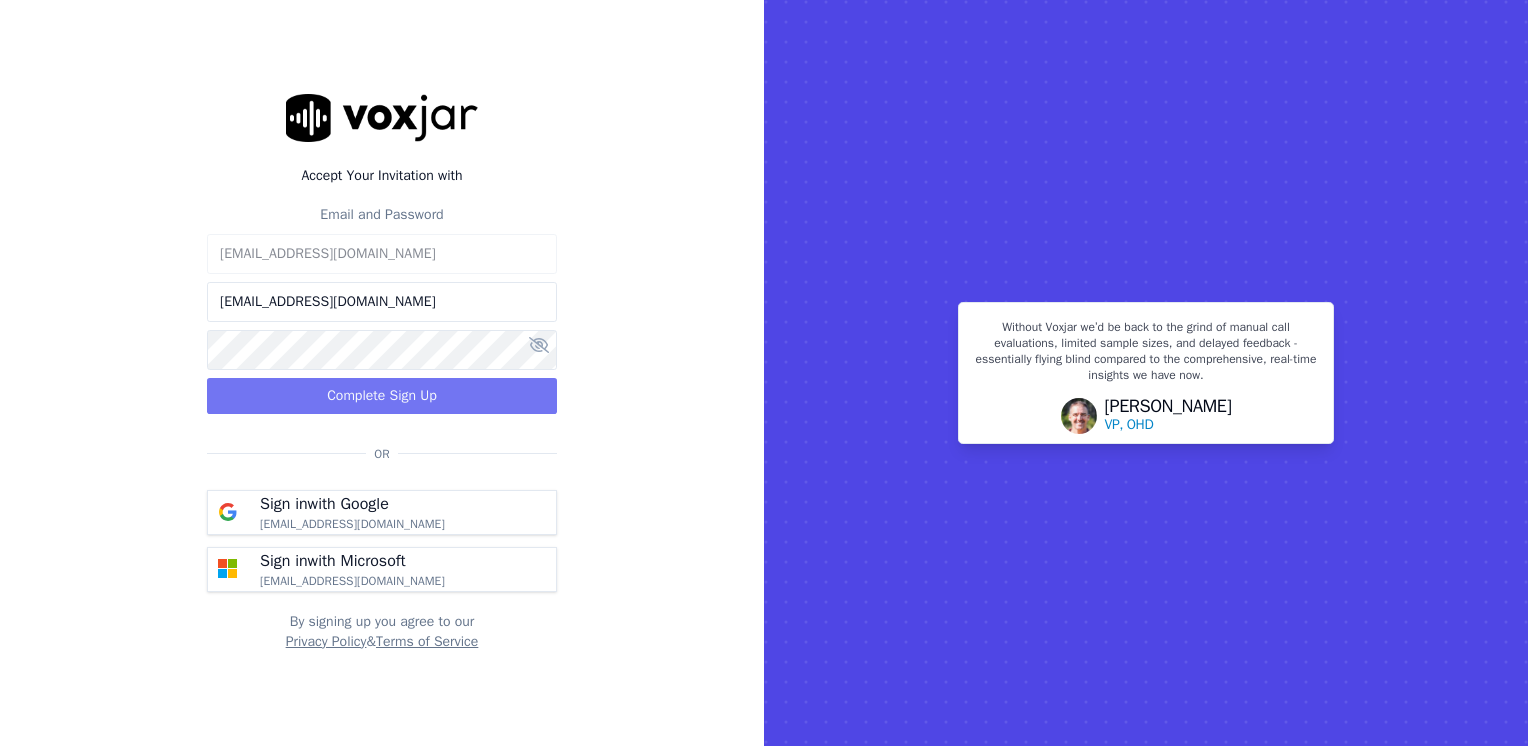 click on "Complete Sign Up" 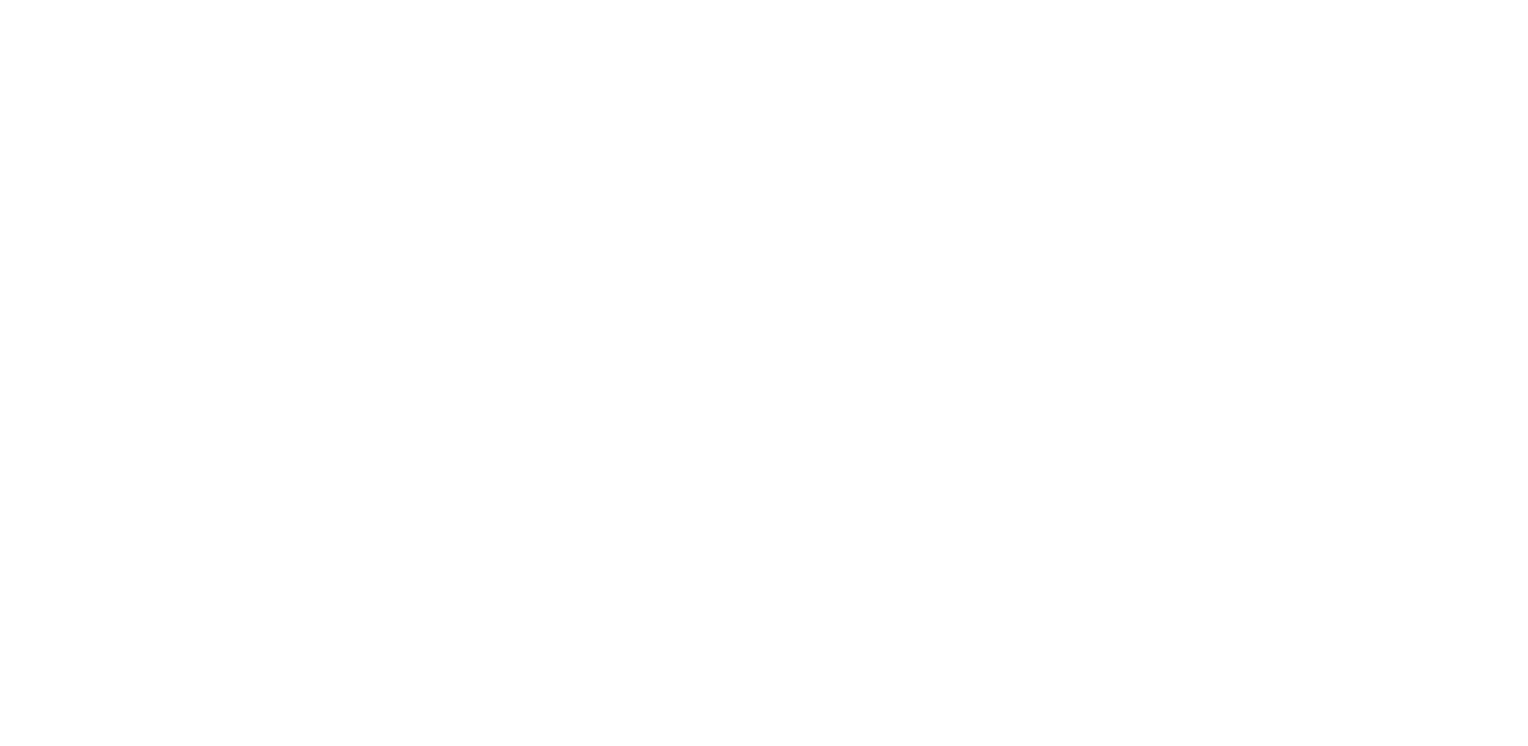 scroll, scrollTop: 0, scrollLeft: 0, axis: both 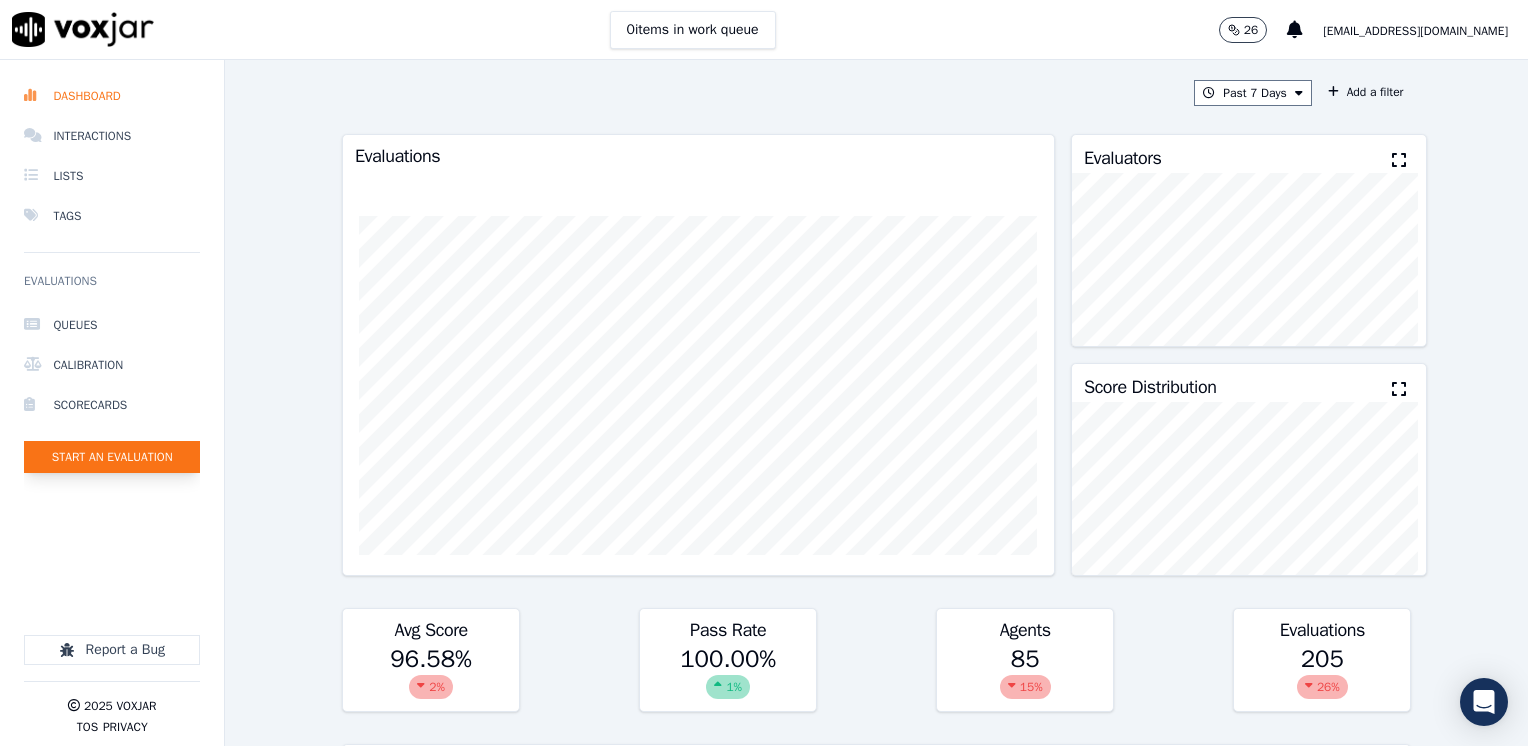 click on "Start an Evaluation" 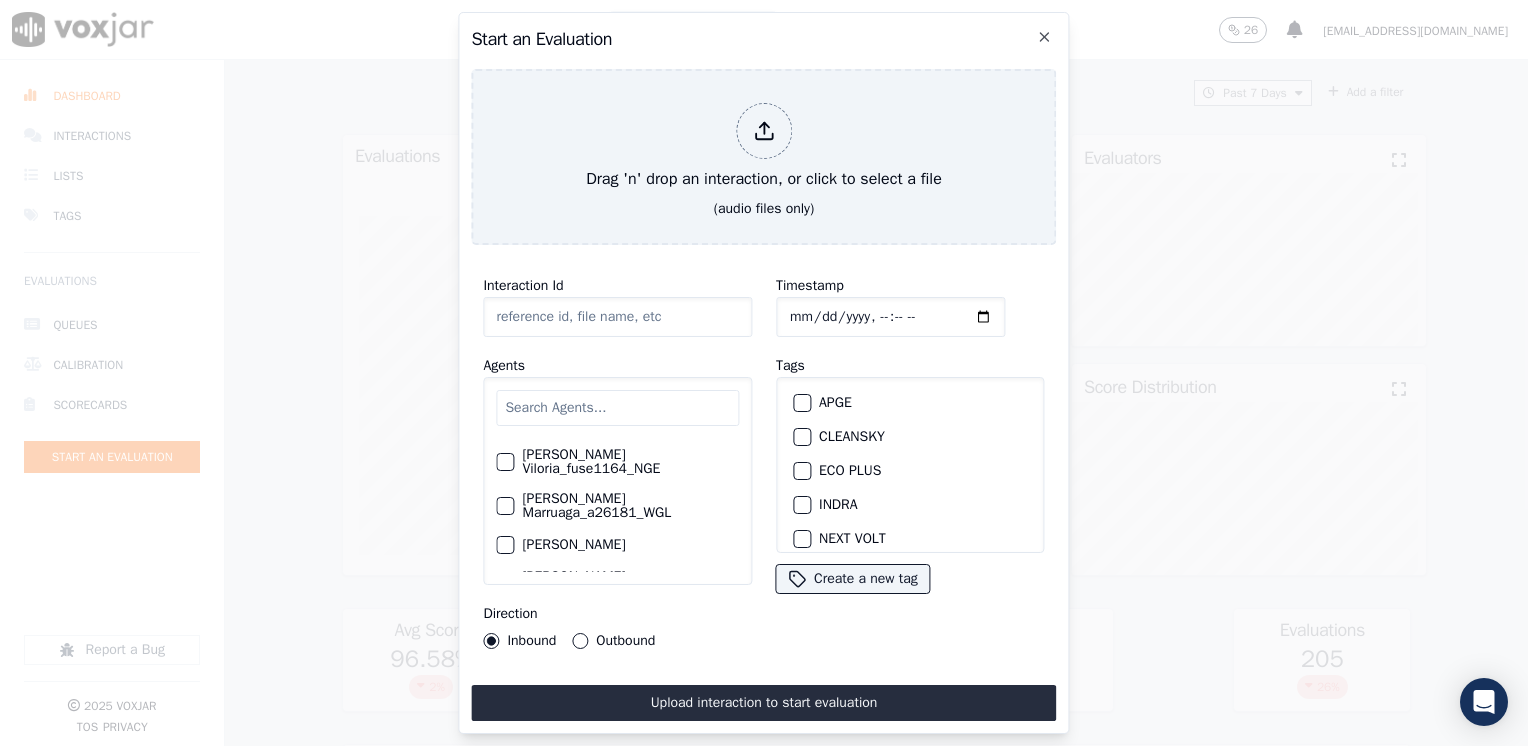 scroll, scrollTop: 200, scrollLeft: 0, axis: vertical 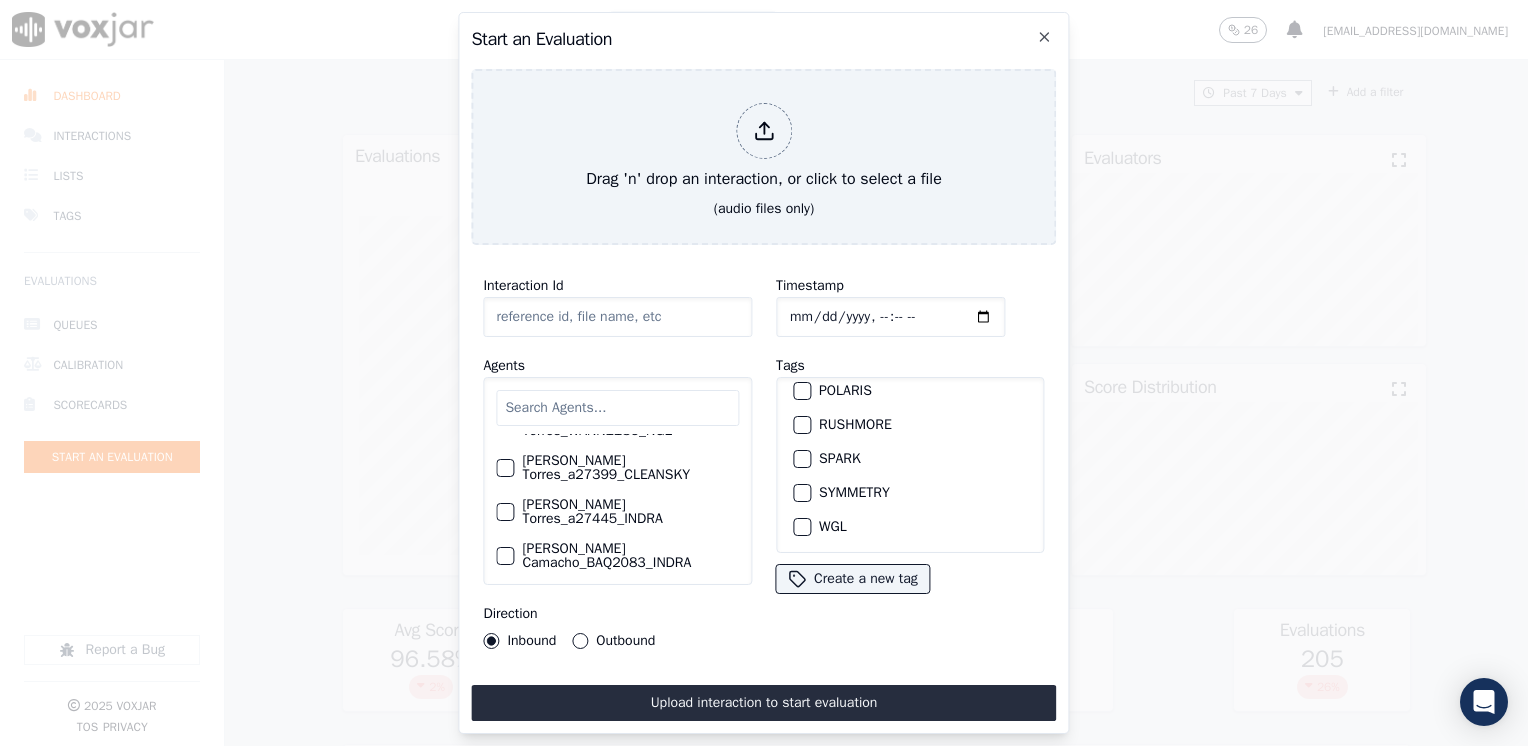 click on "Interaction Id" 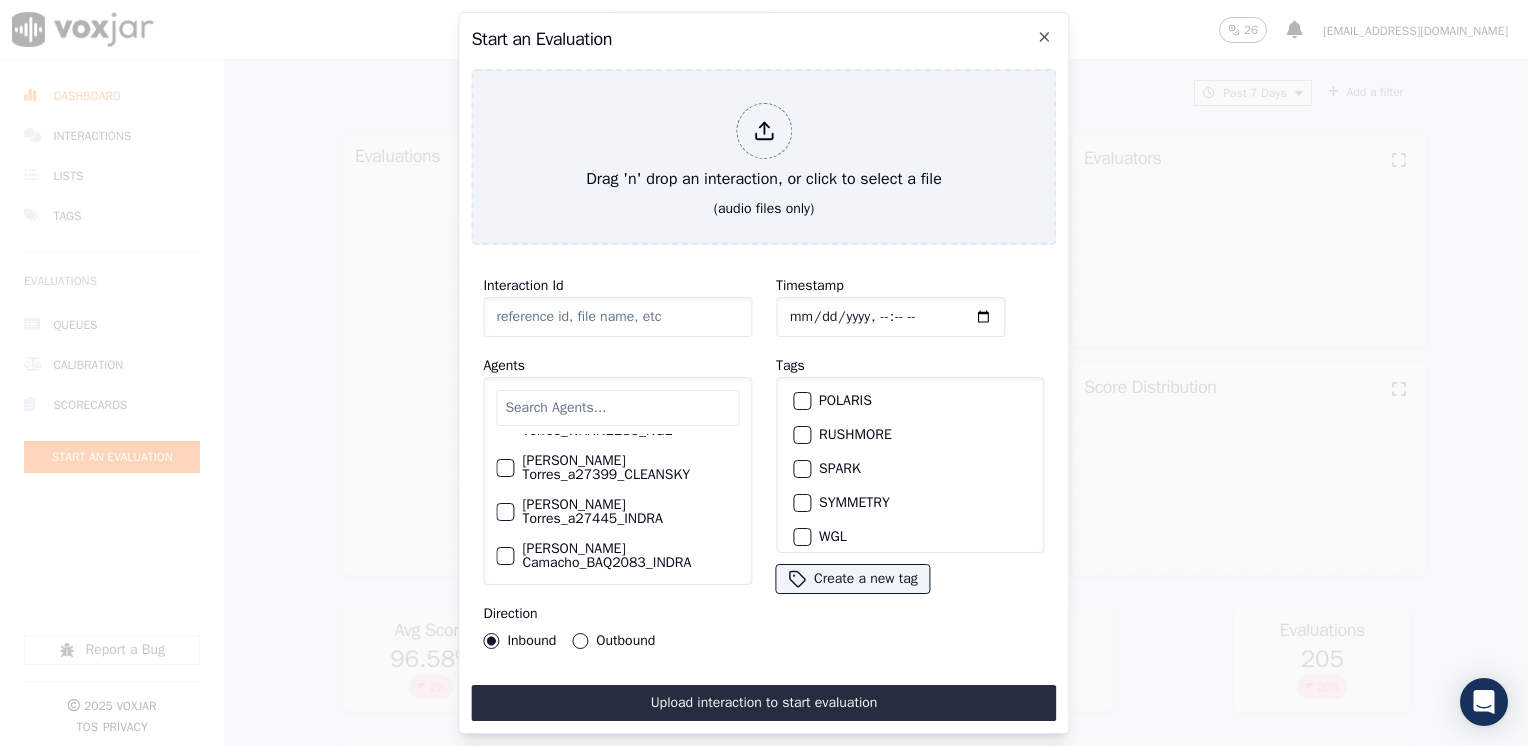 scroll, scrollTop: 260, scrollLeft: 0, axis: vertical 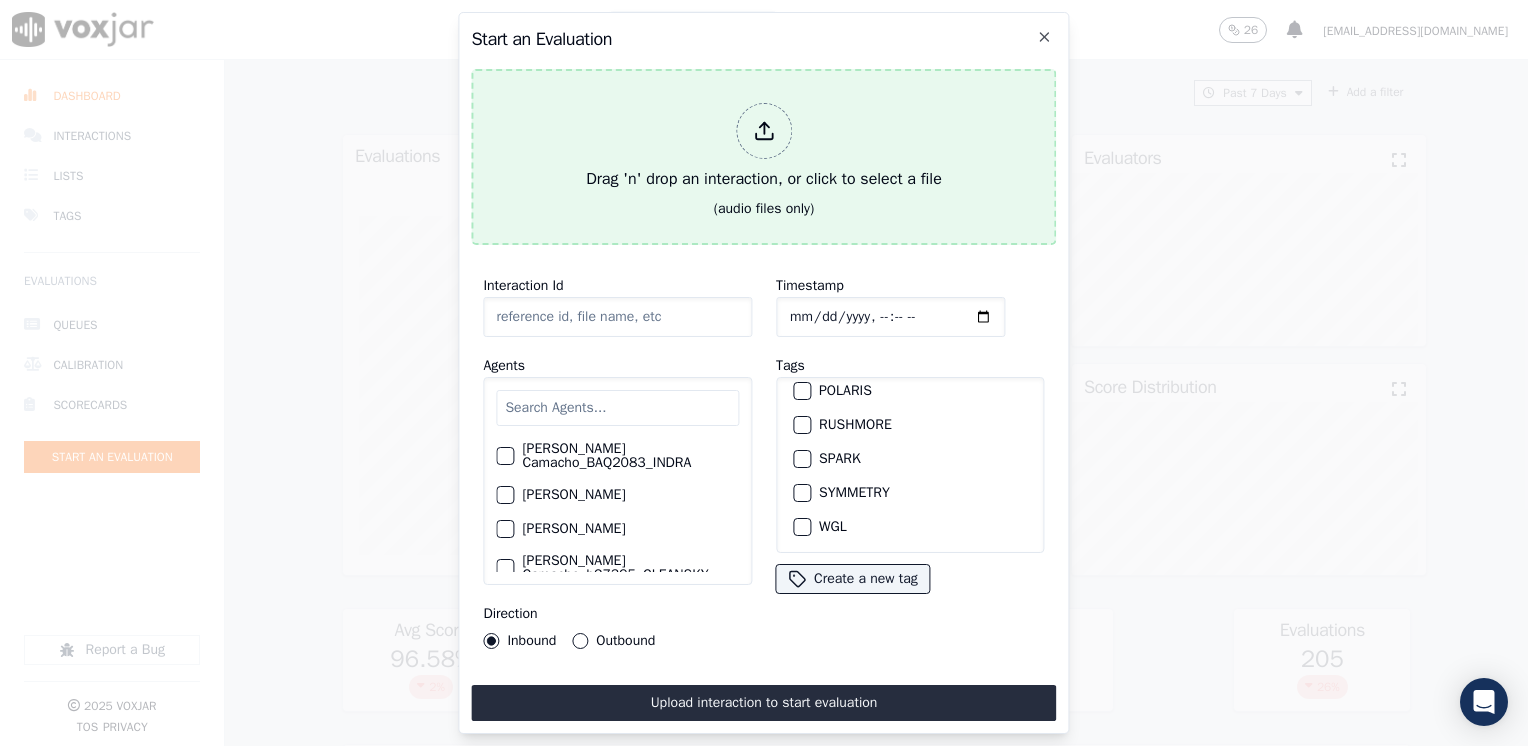 click 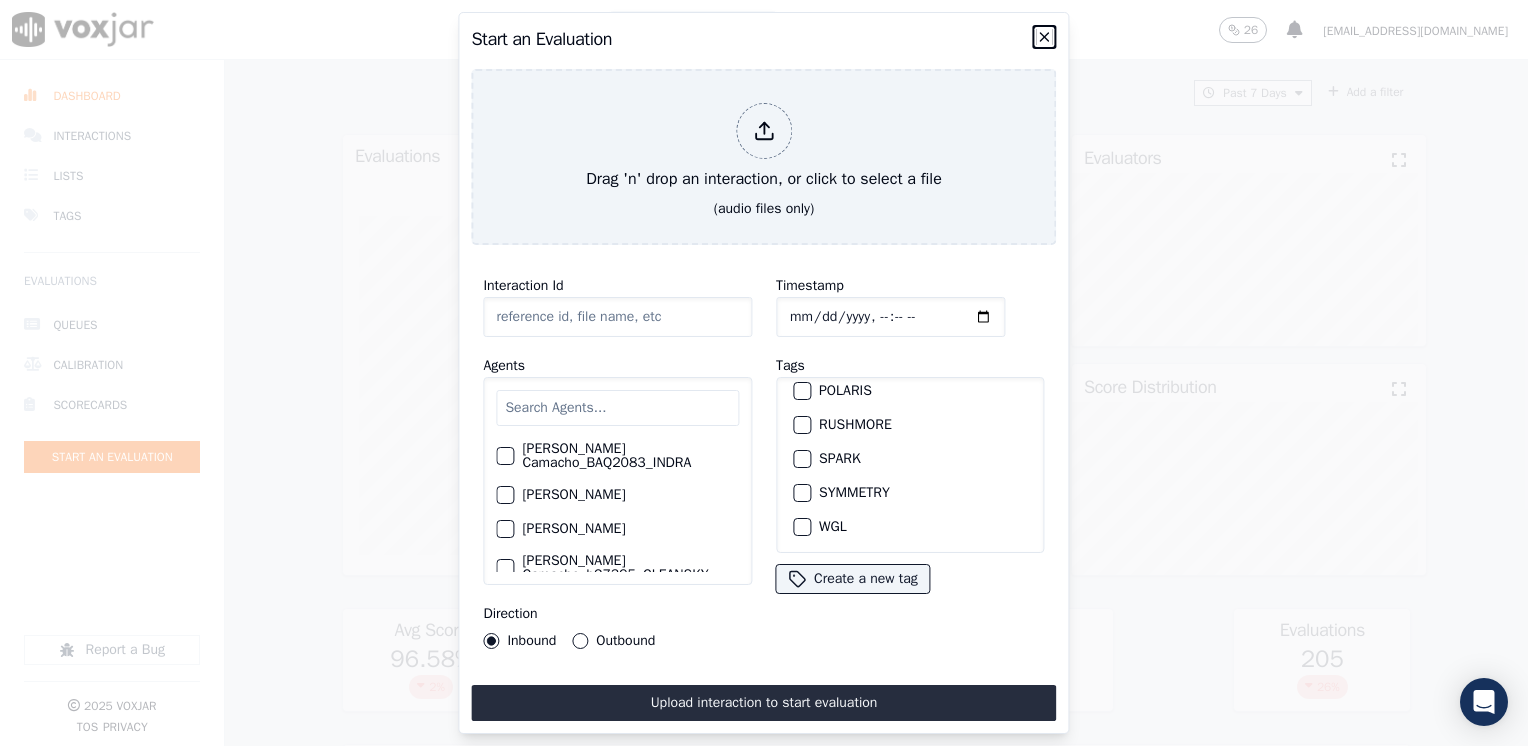 click 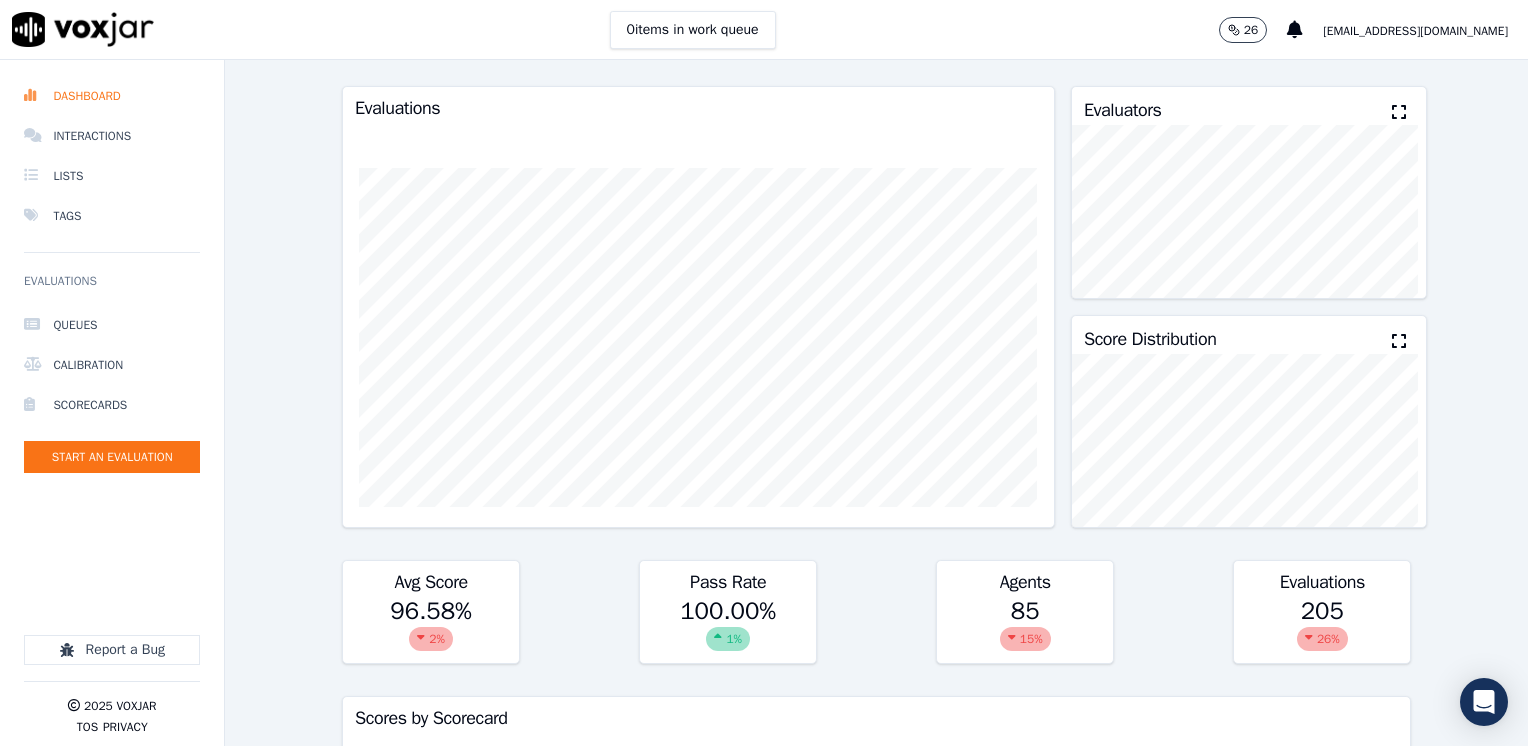 scroll, scrollTop: 0, scrollLeft: 0, axis: both 